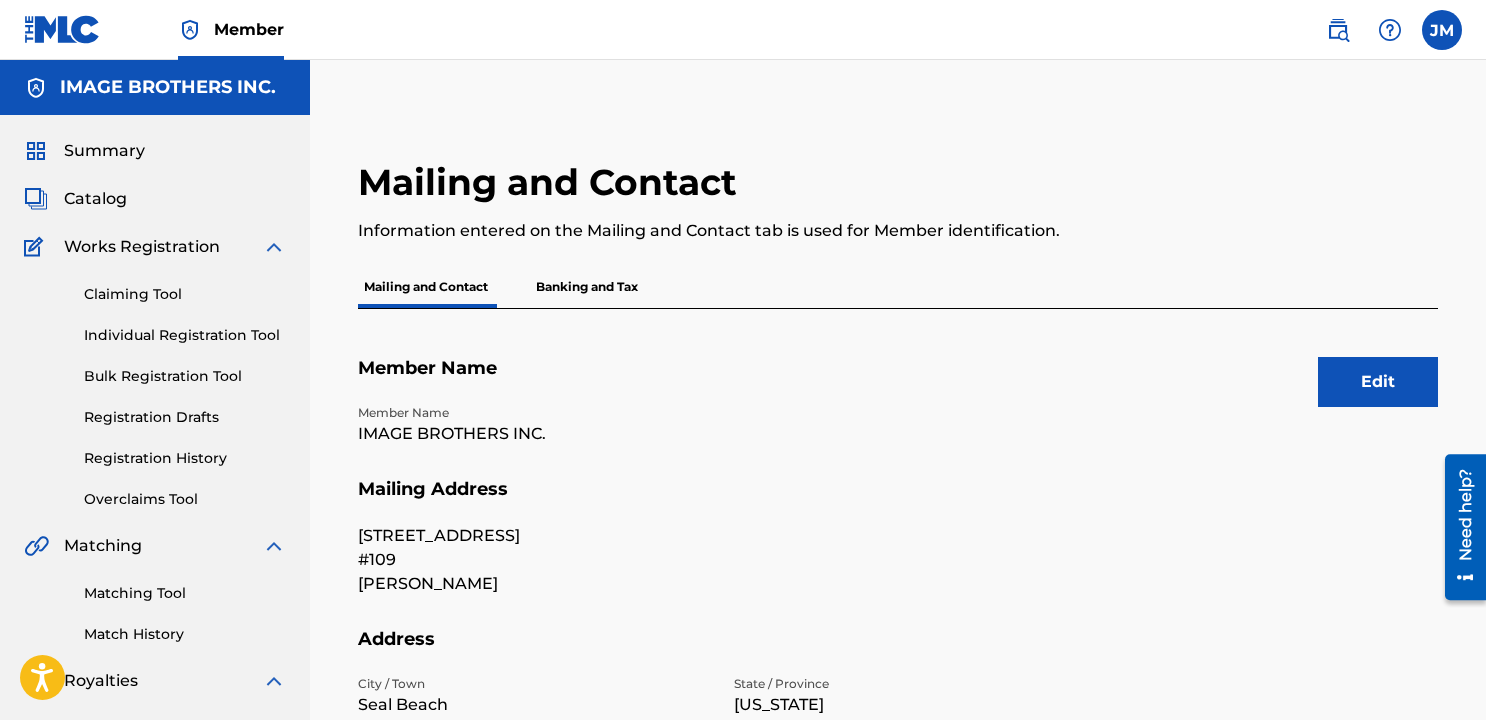 scroll, scrollTop: 536, scrollLeft: 0, axis: vertical 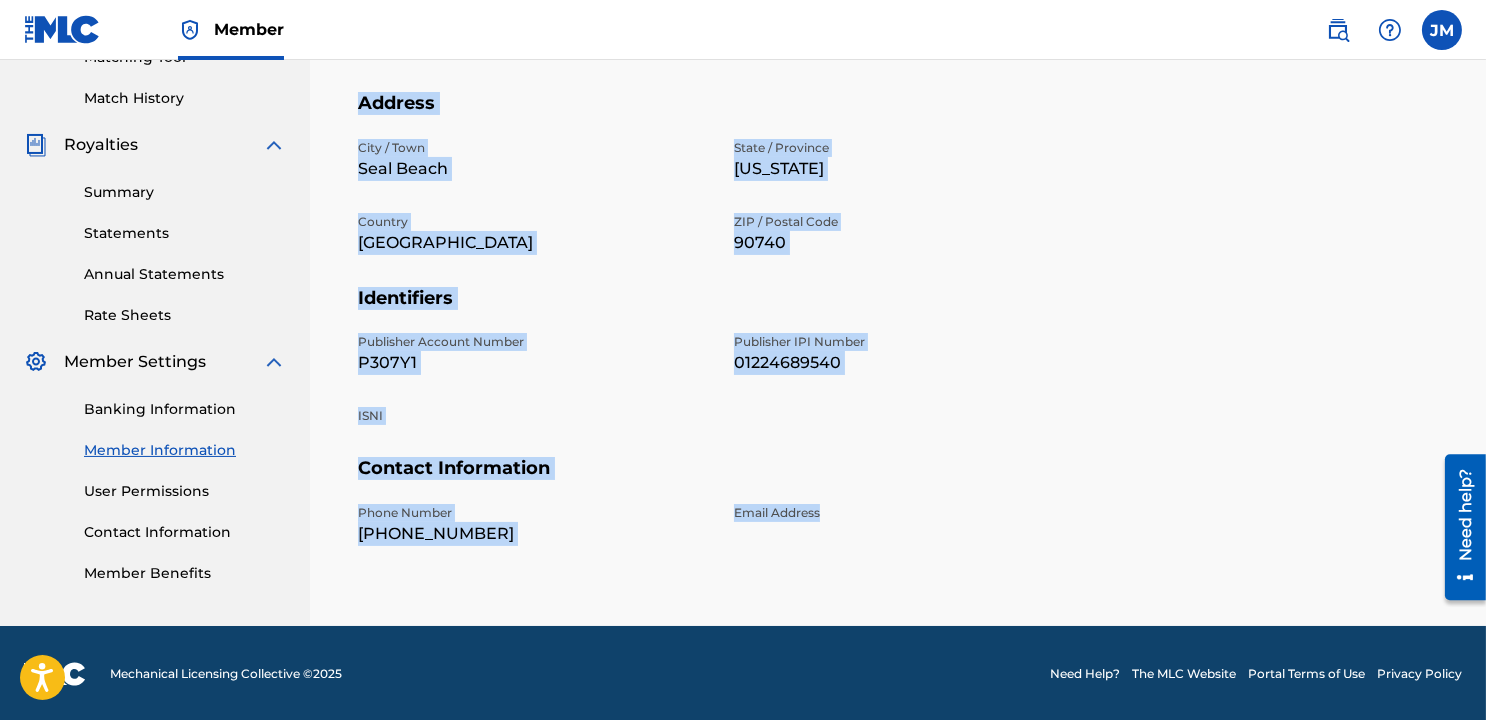 click on "Seal Beach" at bounding box center (534, 169) 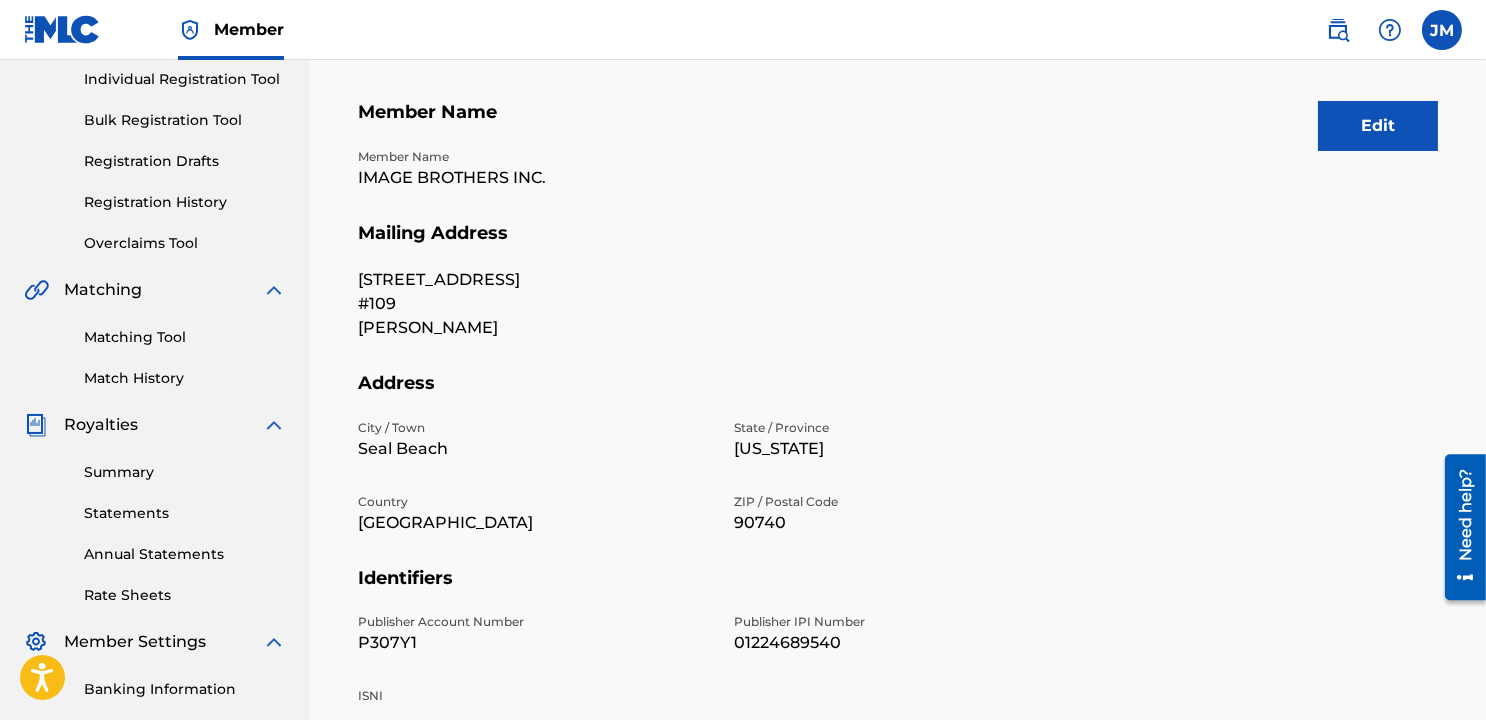 scroll, scrollTop: 0, scrollLeft: 0, axis: both 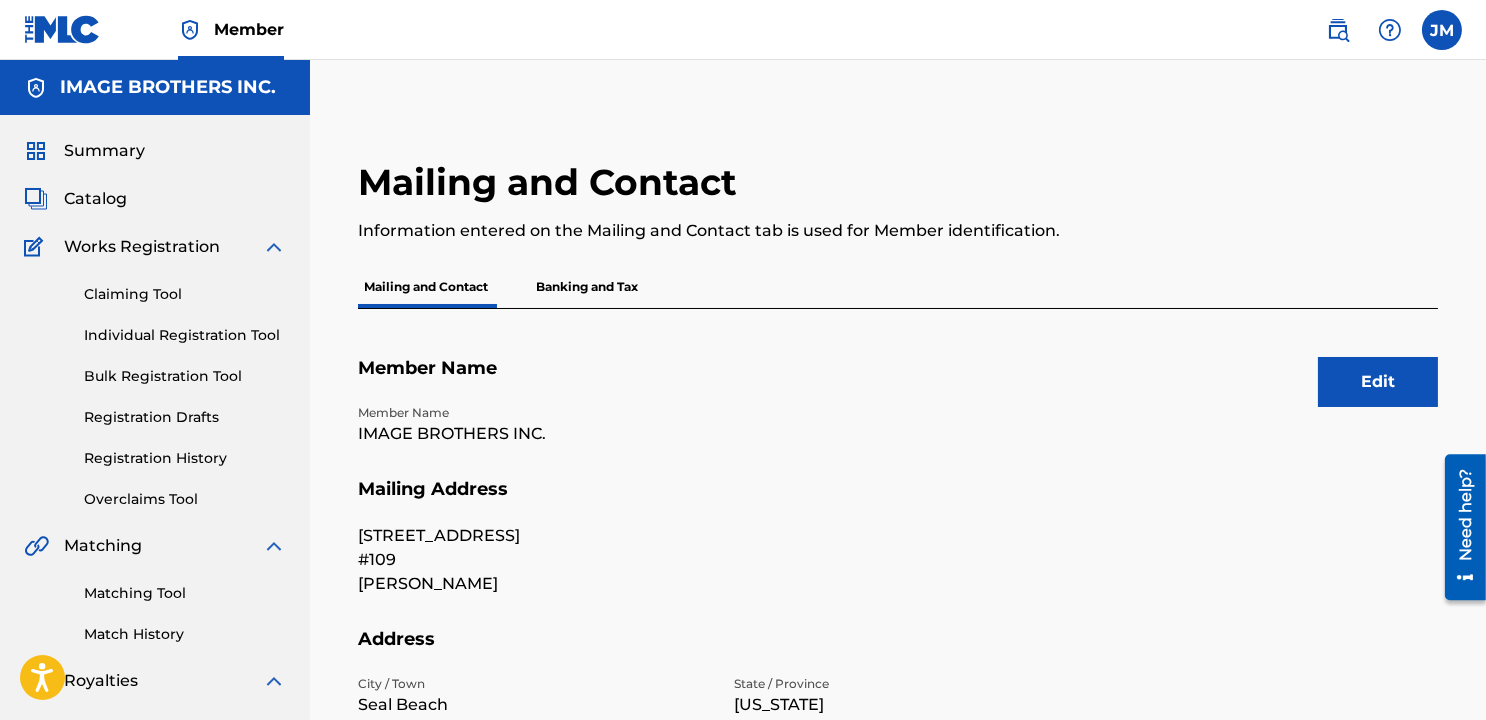 click on "Summary" at bounding box center [104, 151] 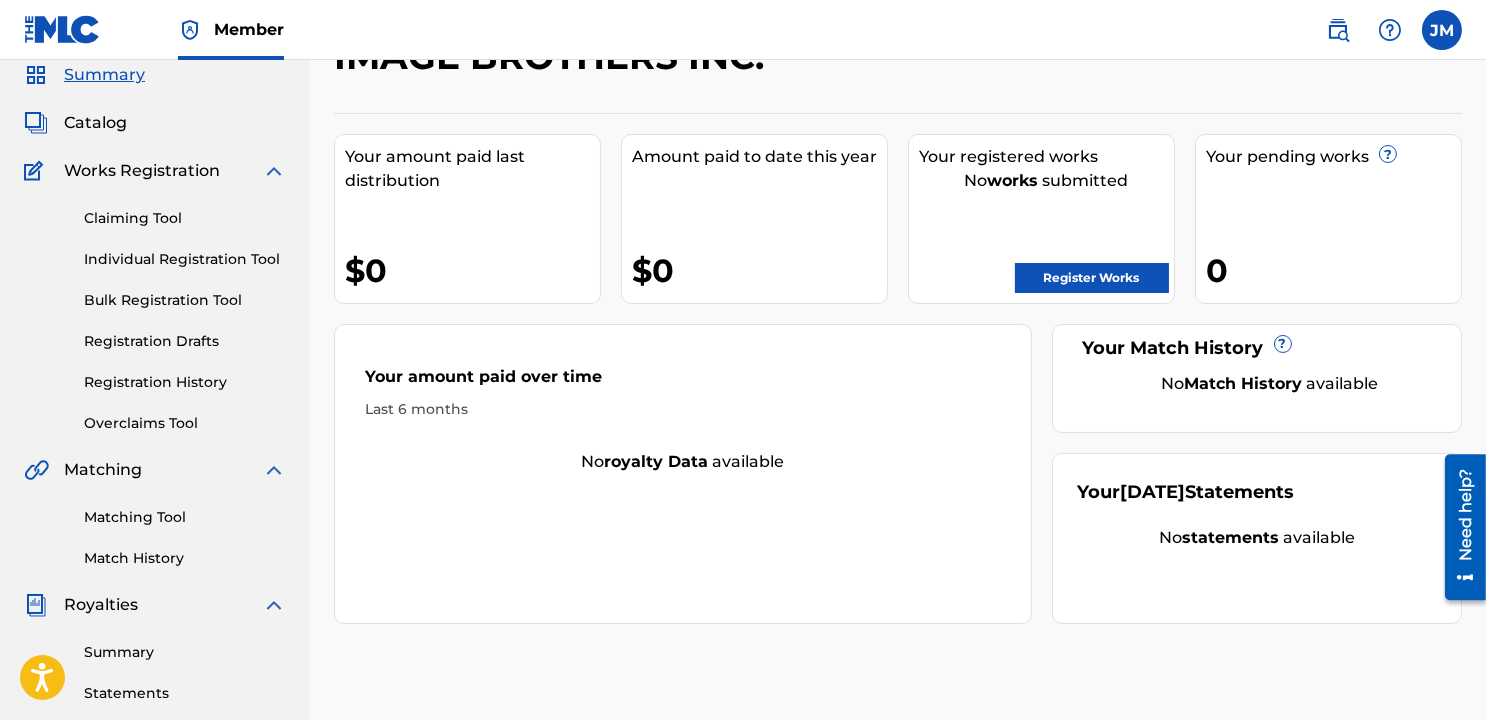 scroll, scrollTop: 200, scrollLeft: 0, axis: vertical 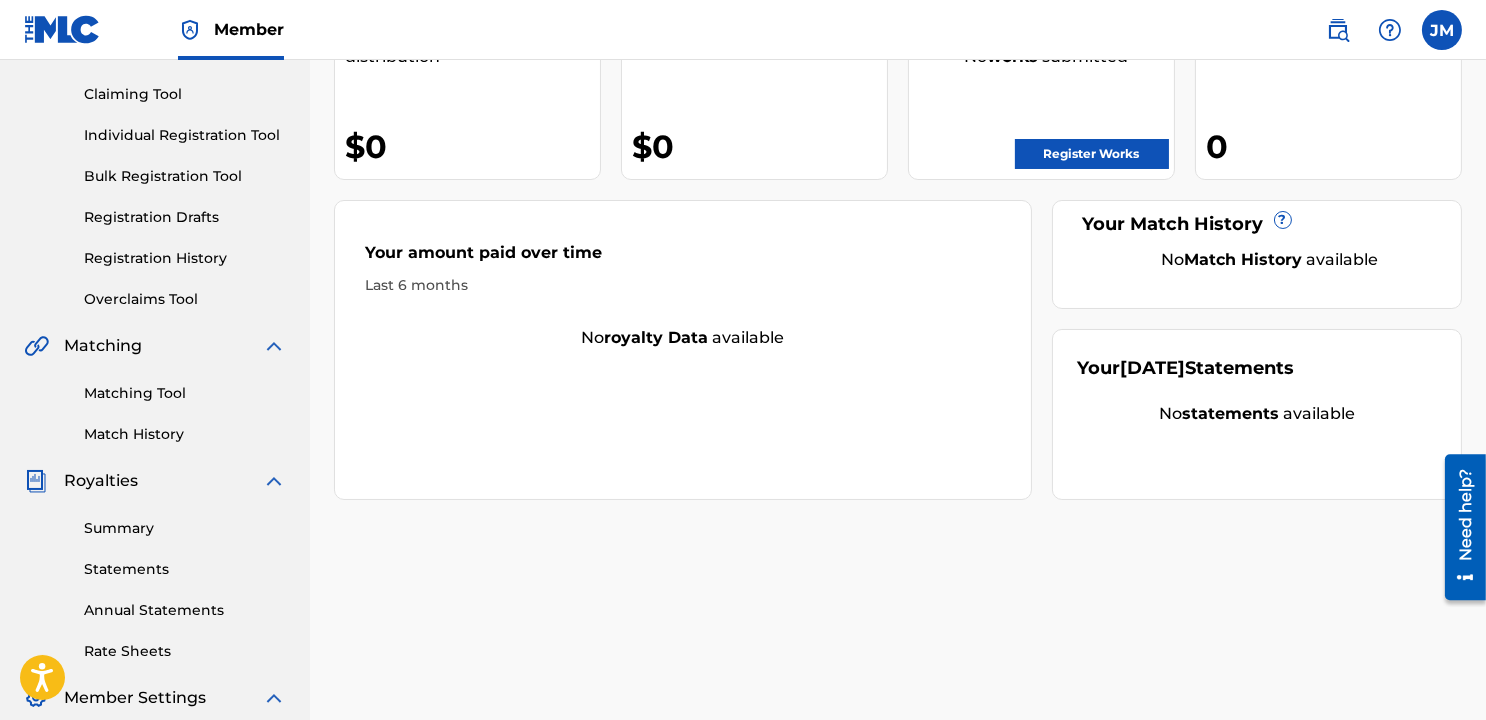 click on "Member Settings" at bounding box center [135, 698] 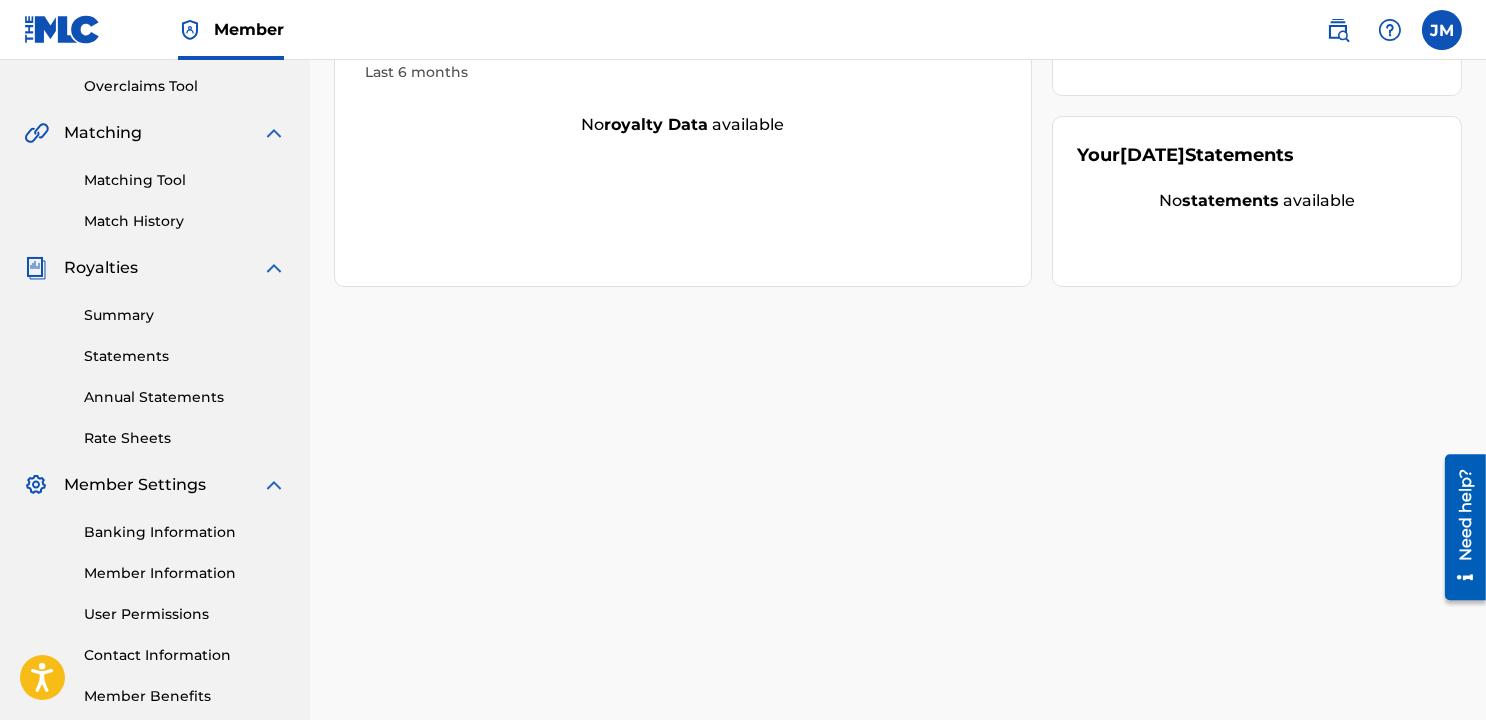 scroll, scrollTop: 400, scrollLeft: 0, axis: vertical 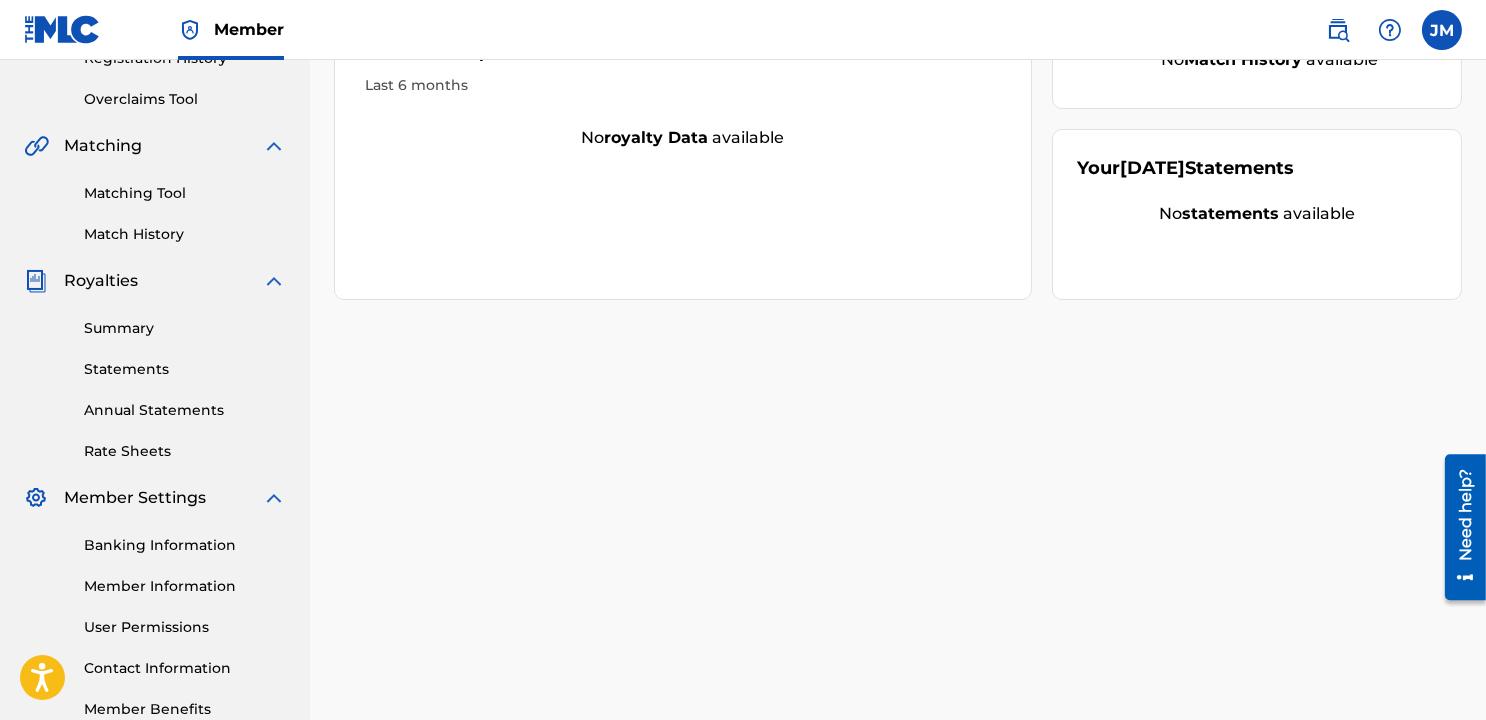 click on "Member Information" at bounding box center [185, 586] 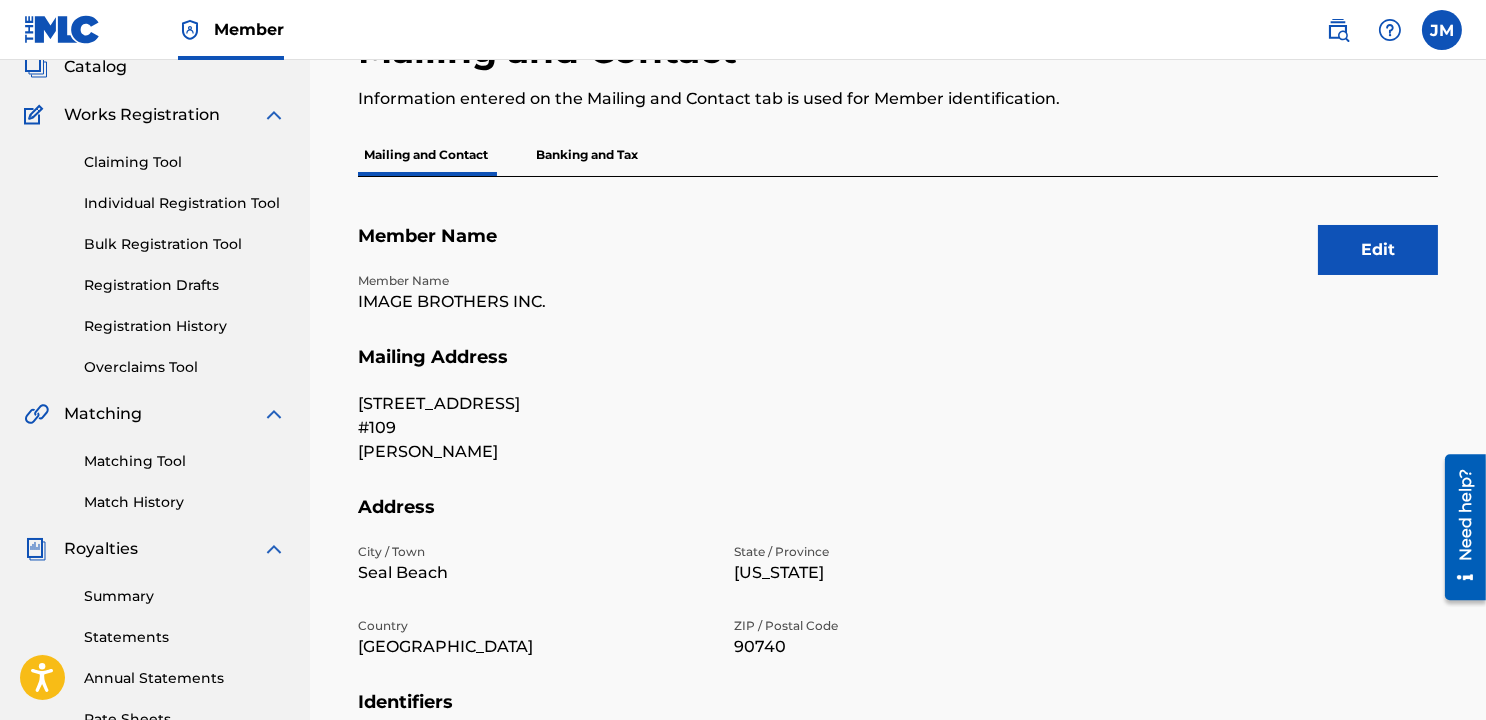 scroll, scrollTop: 0, scrollLeft: 0, axis: both 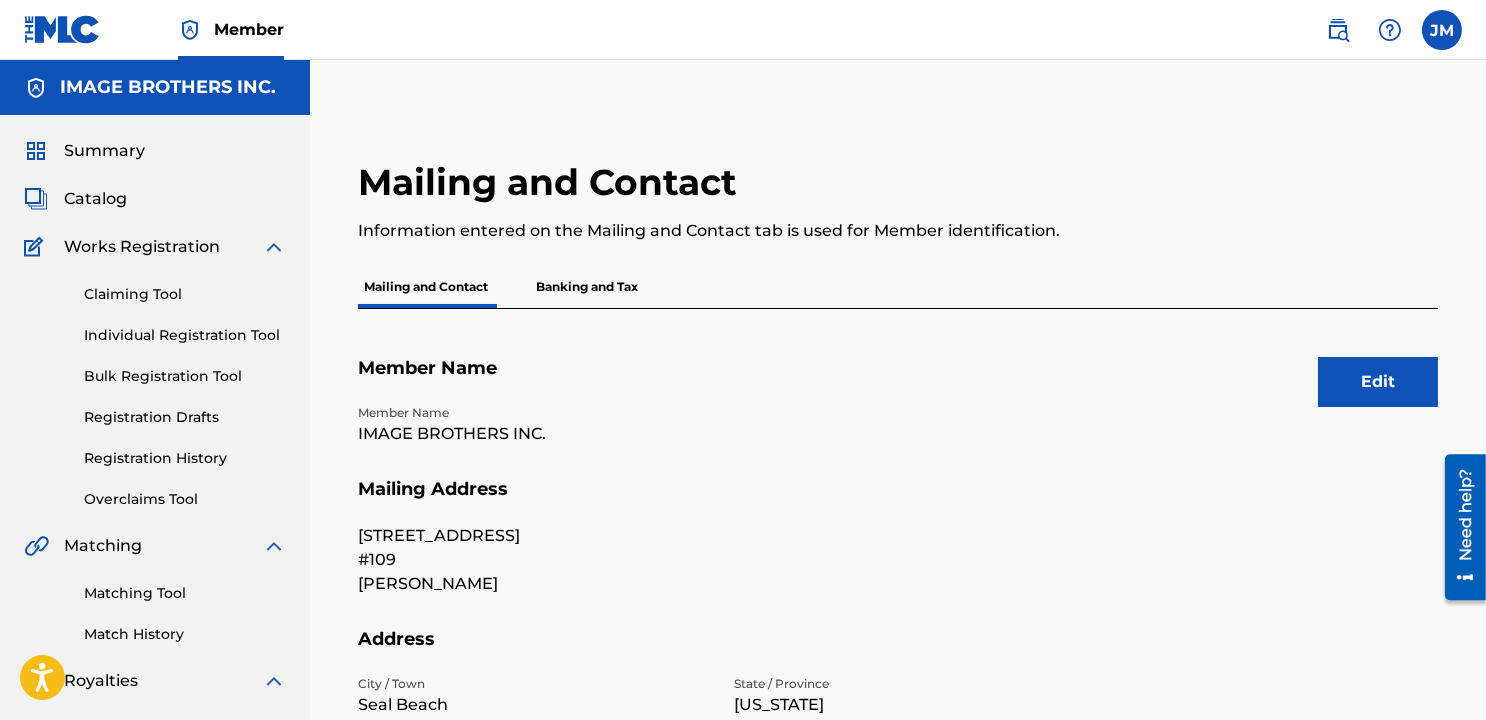 click on "Banking and Tax" at bounding box center (587, 287) 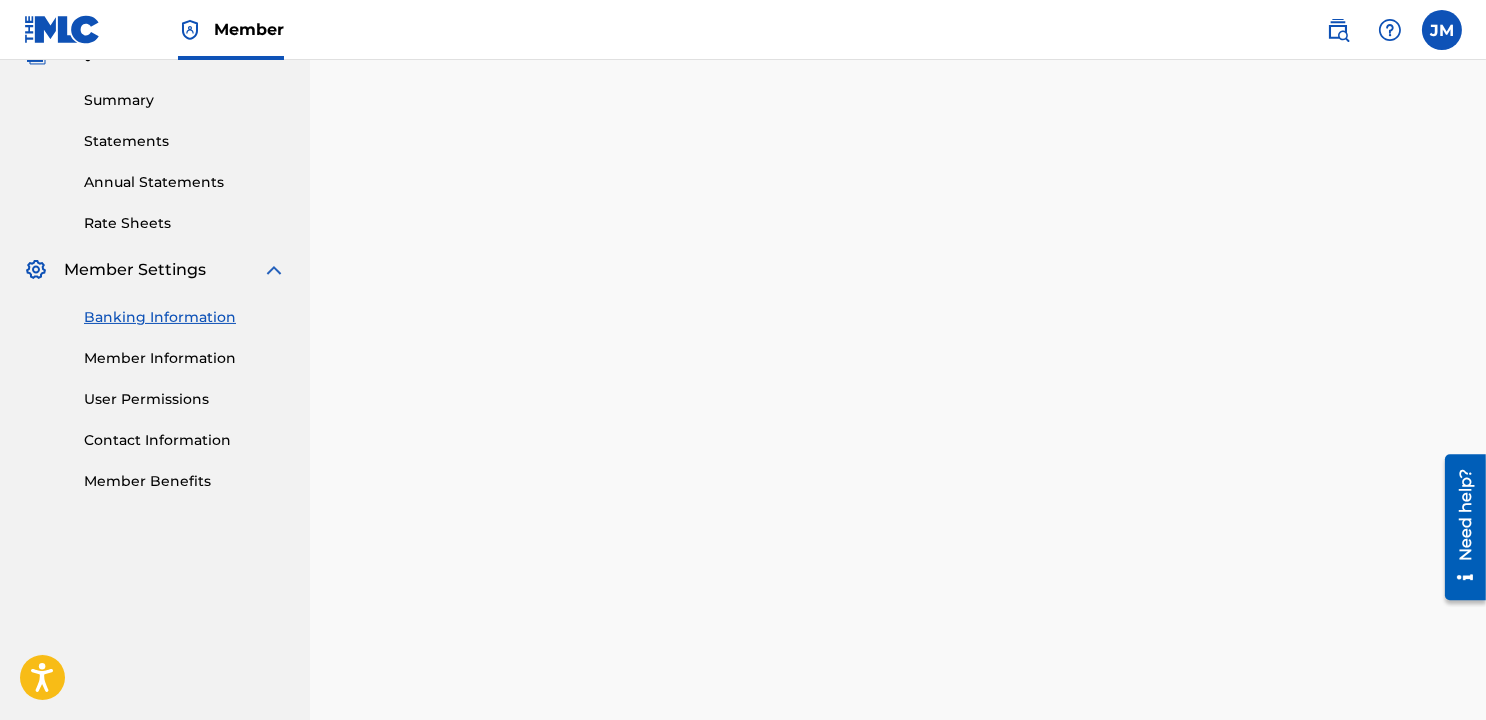 scroll, scrollTop: 0, scrollLeft: 0, axis: both 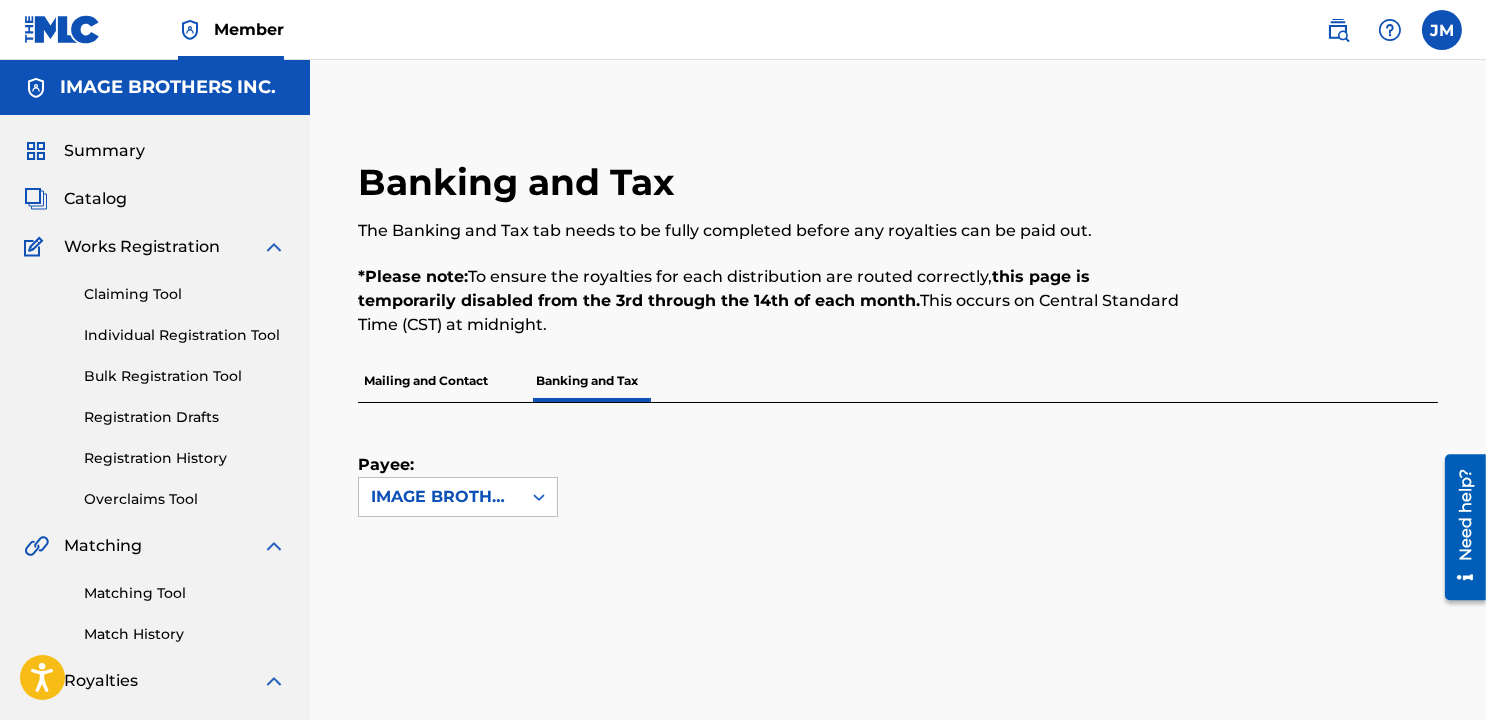 click on "Mailing and Contact" at bounding box center [426, 381] 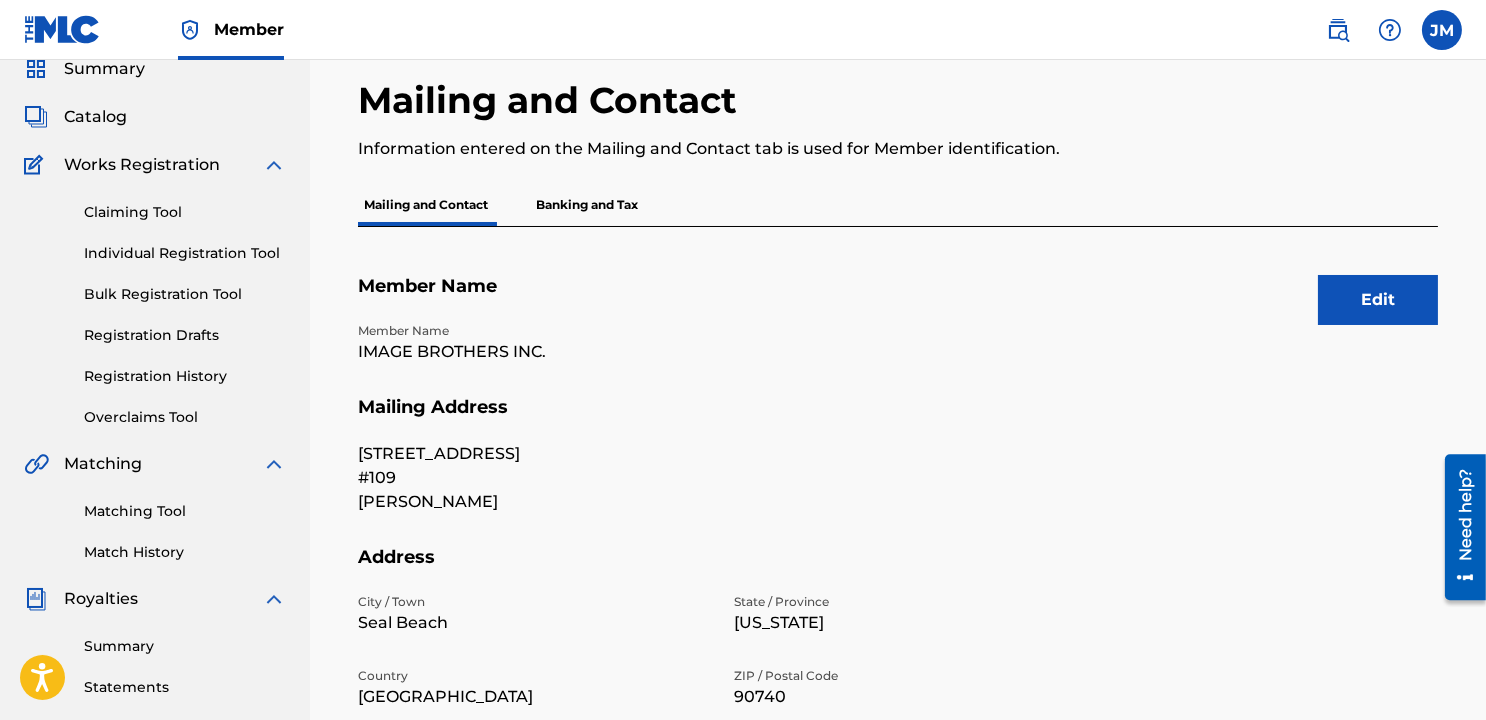 scroll, scrollTop: 0, scrollLeft: 0, axis: both 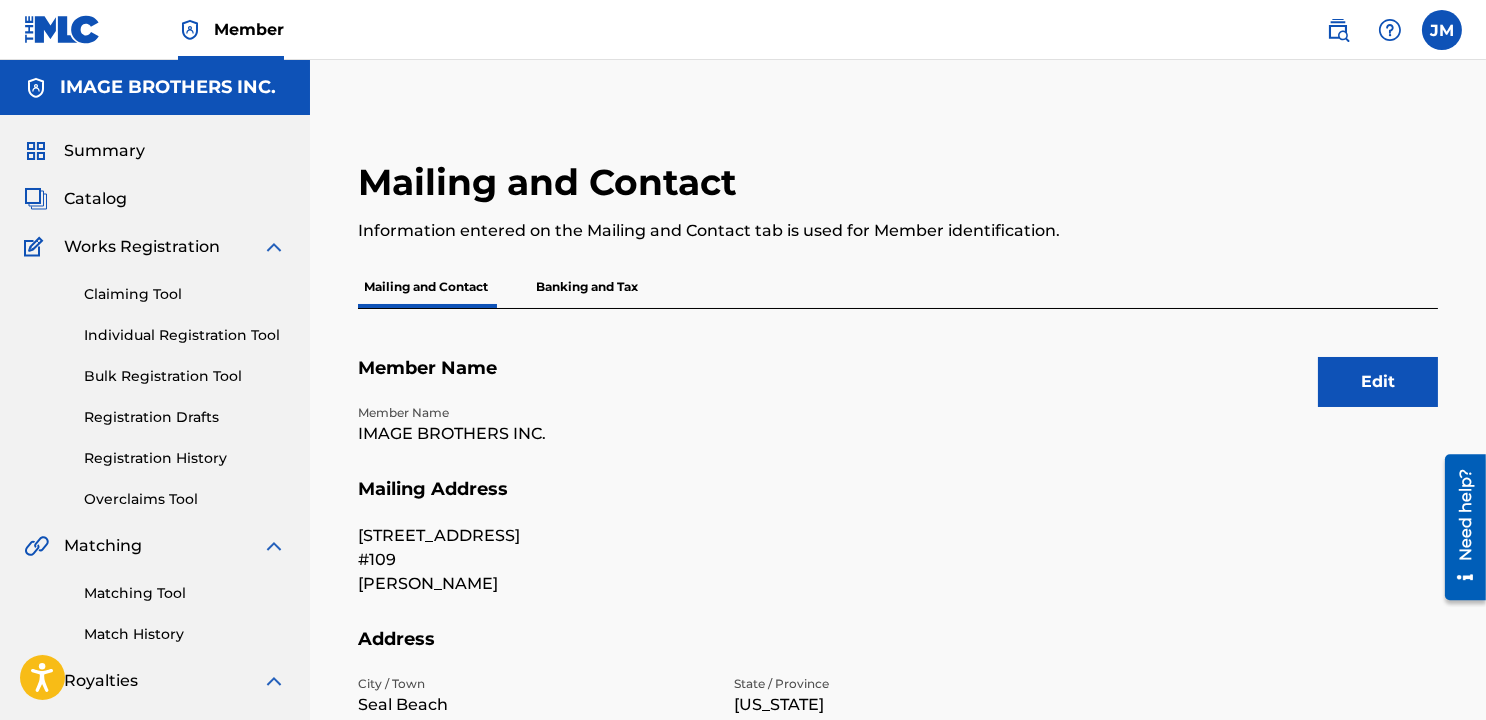 click on "Summary" at bounding box center [104, 151] 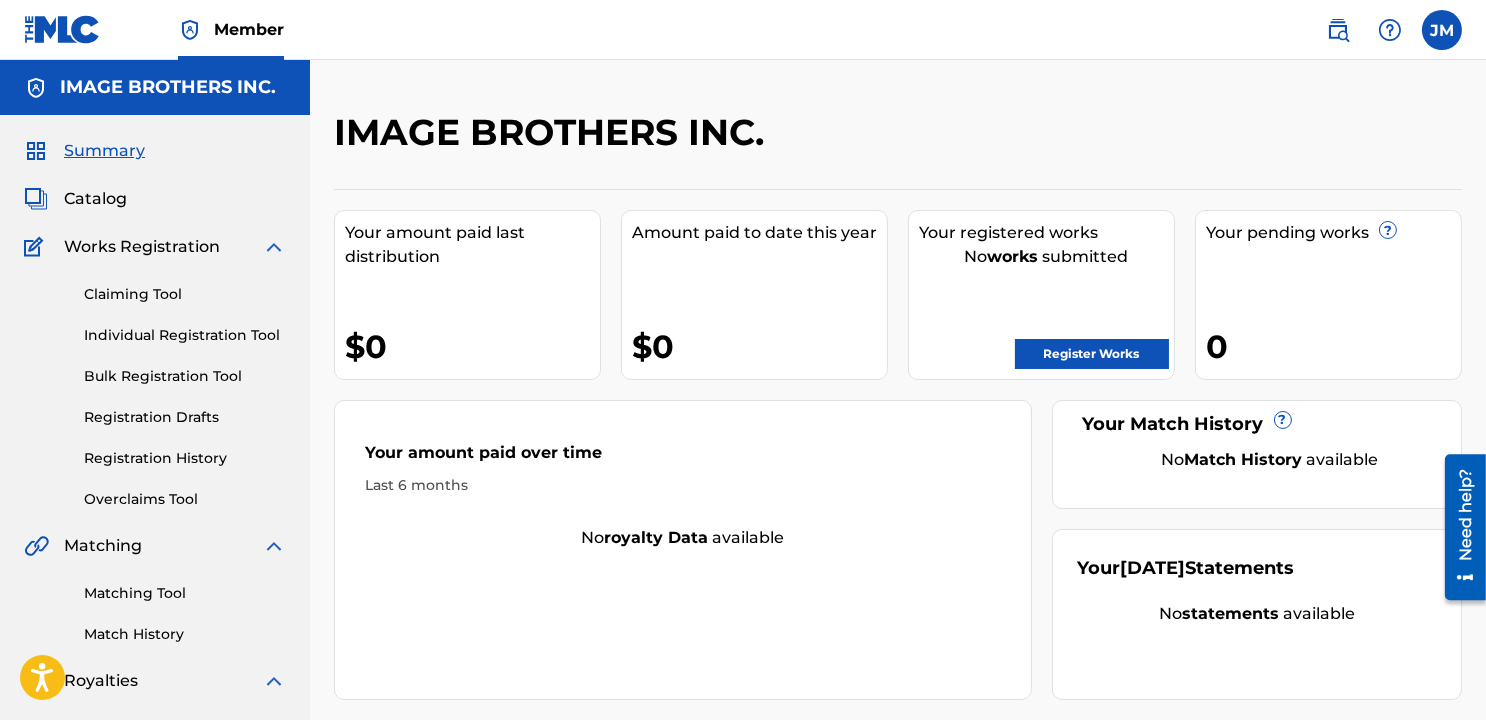 click on "IMAGE BROTHERS INC." at bounding box center (168, 87) 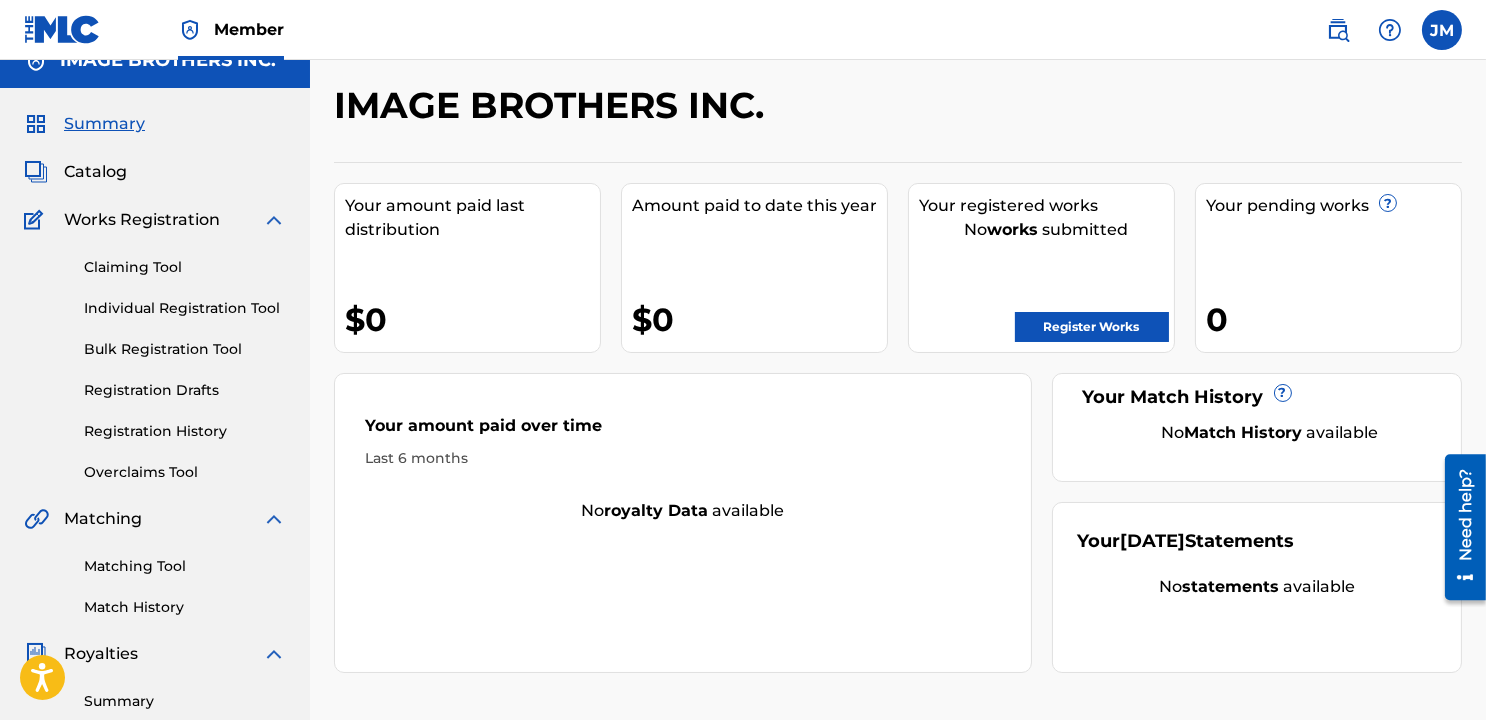 scroll, scrollTop: 0, scrollLeft: 0, axis: both 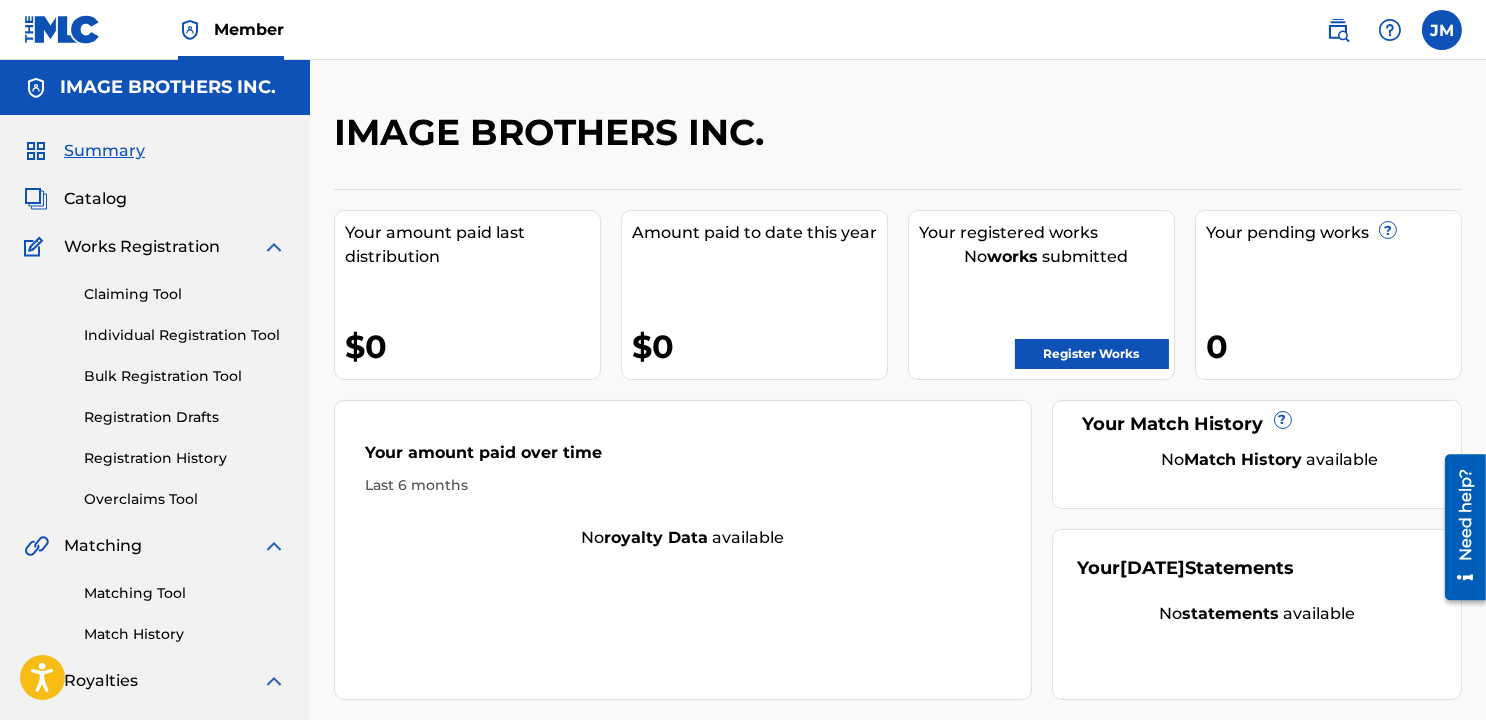 click on "Need help?" at bounding box center [1464, 514] 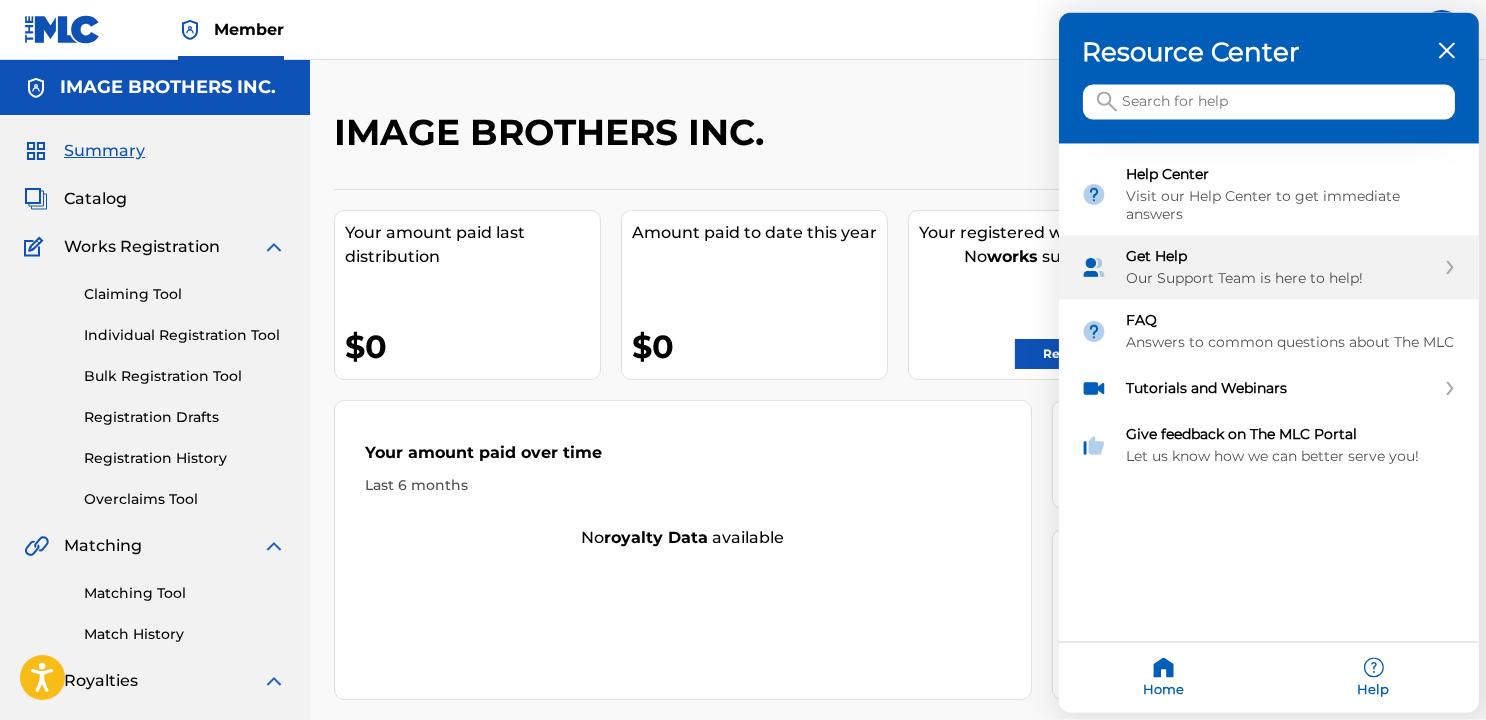 click on "Our Support Team is here to help!" at bounding box center [1281, 279] 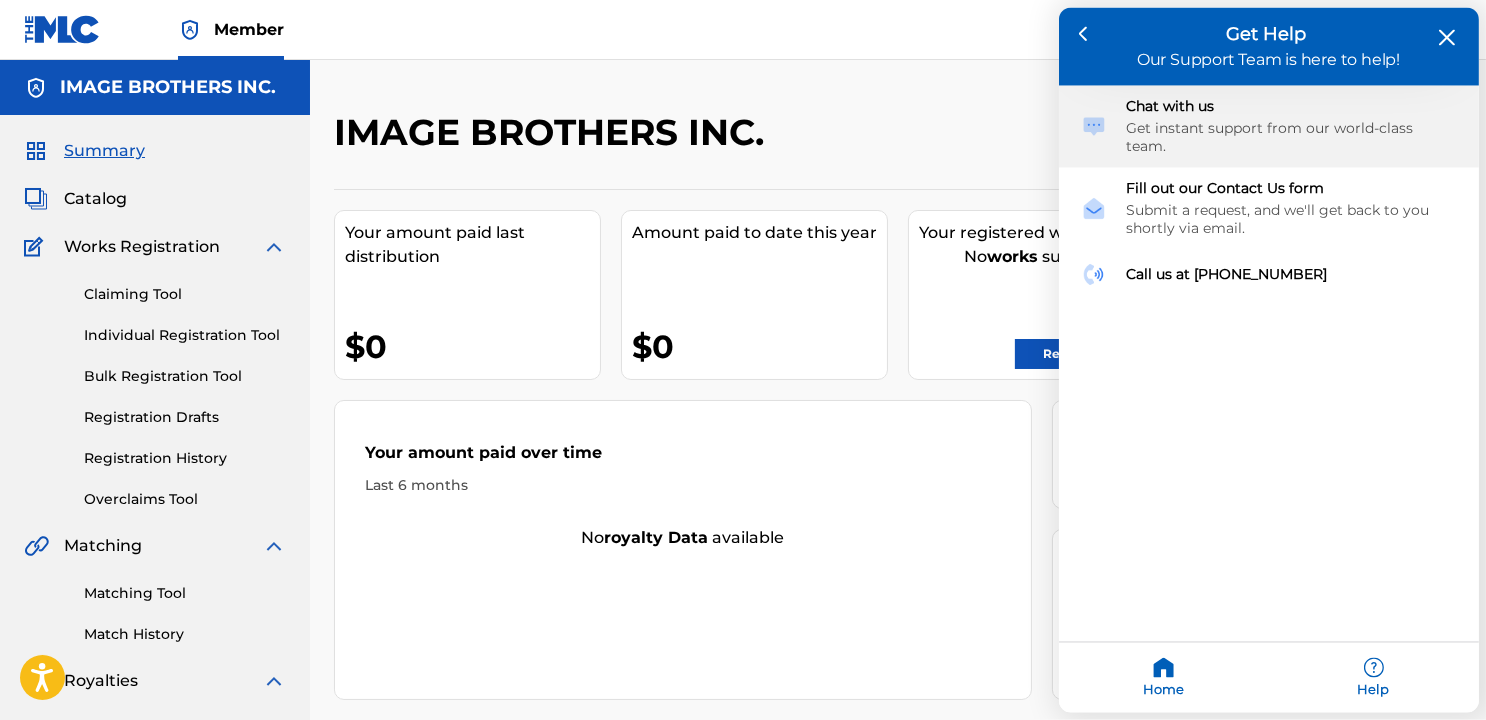 click on "Get instant support from our world-class team." at bounding box center (1292, 138) 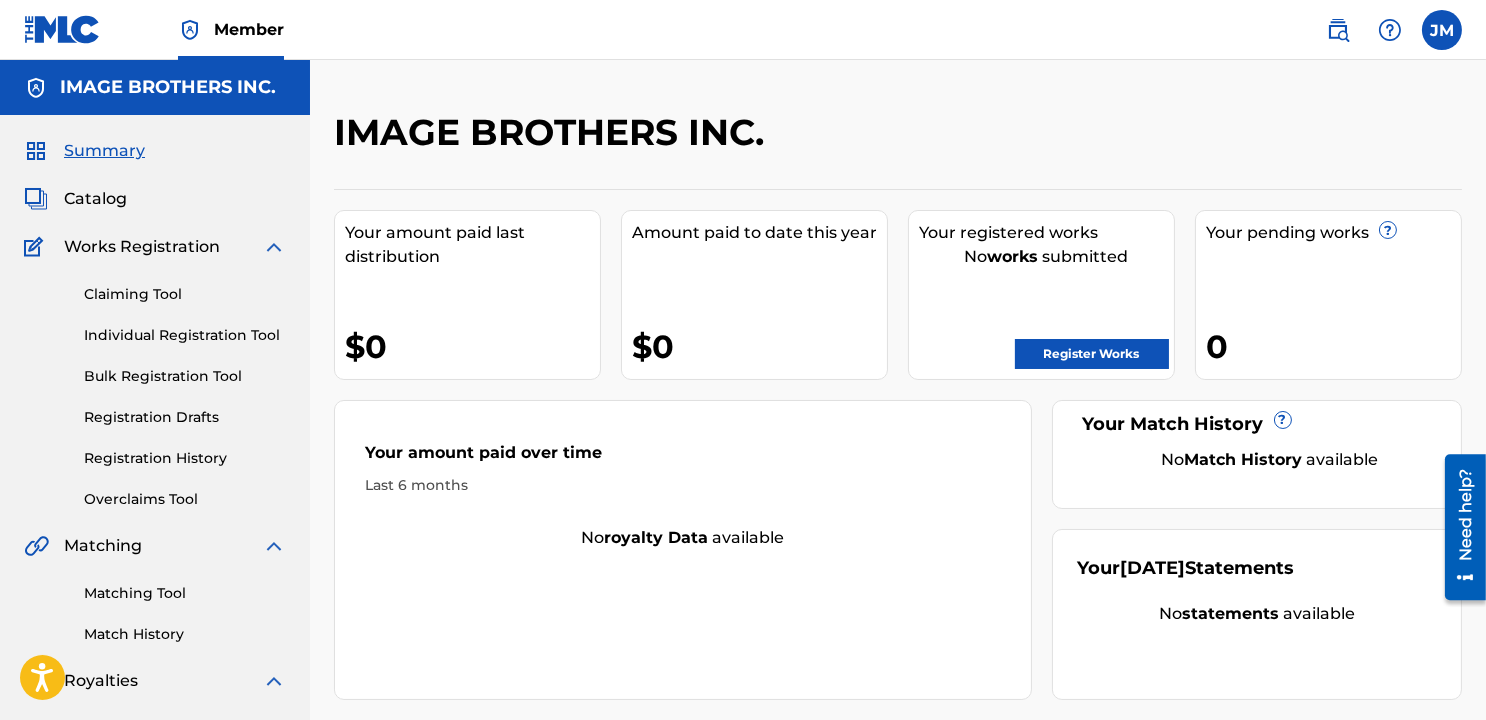 click on "Need help?" at bounding box center (1464, 514) 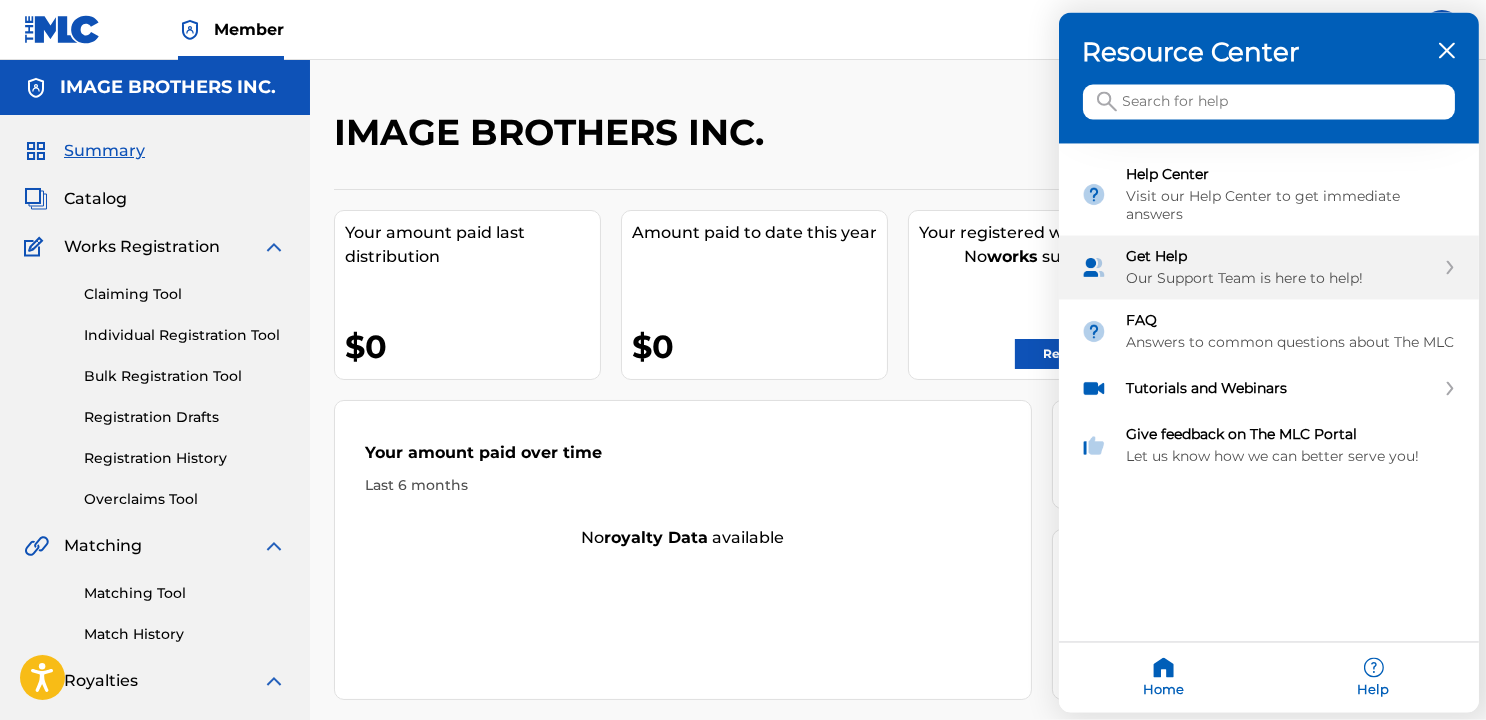 click on "Our Support Team is here to help!" at bounding box center (1281, 279) 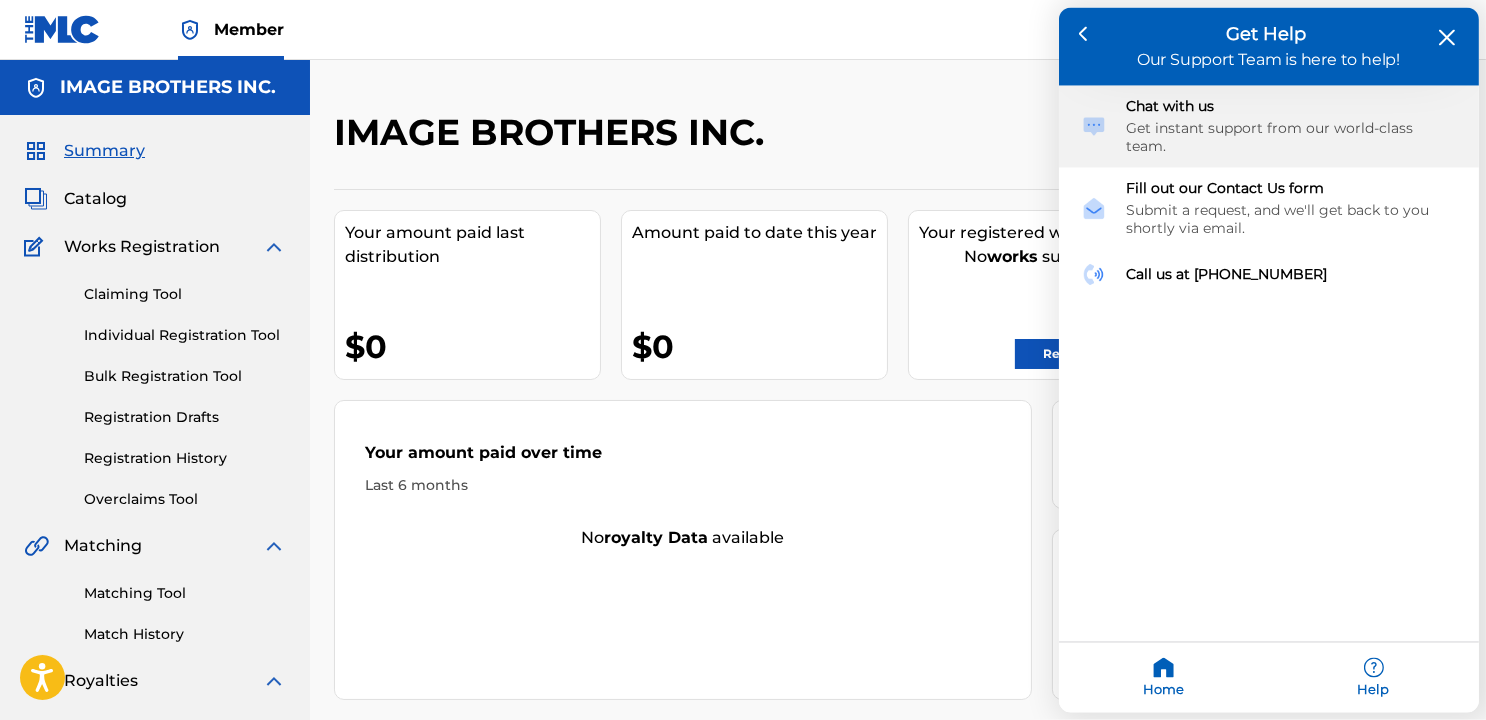 click on "Get instant support from our world-class team." at bounding box center (1292, 138) 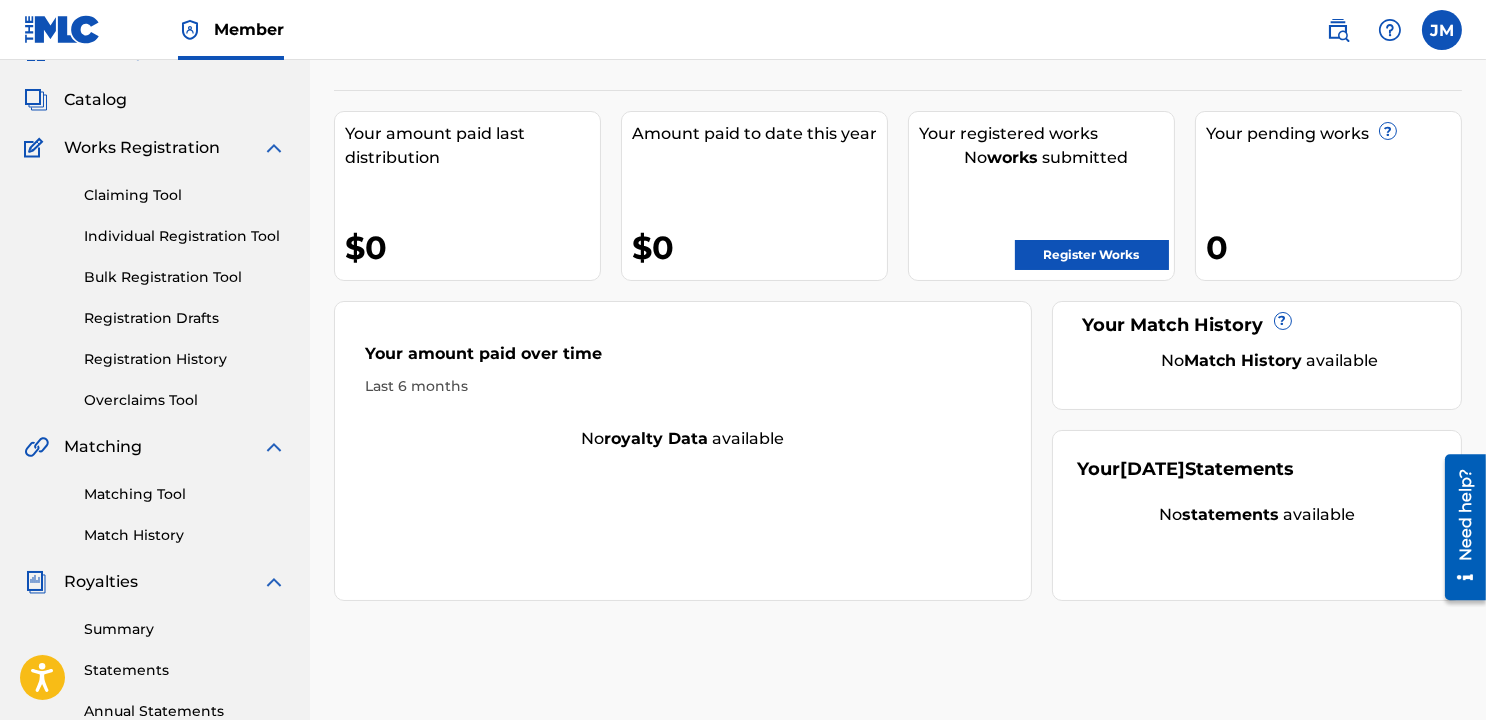scroll, scrollTop: 0, scrollLeft: 0, axis: both 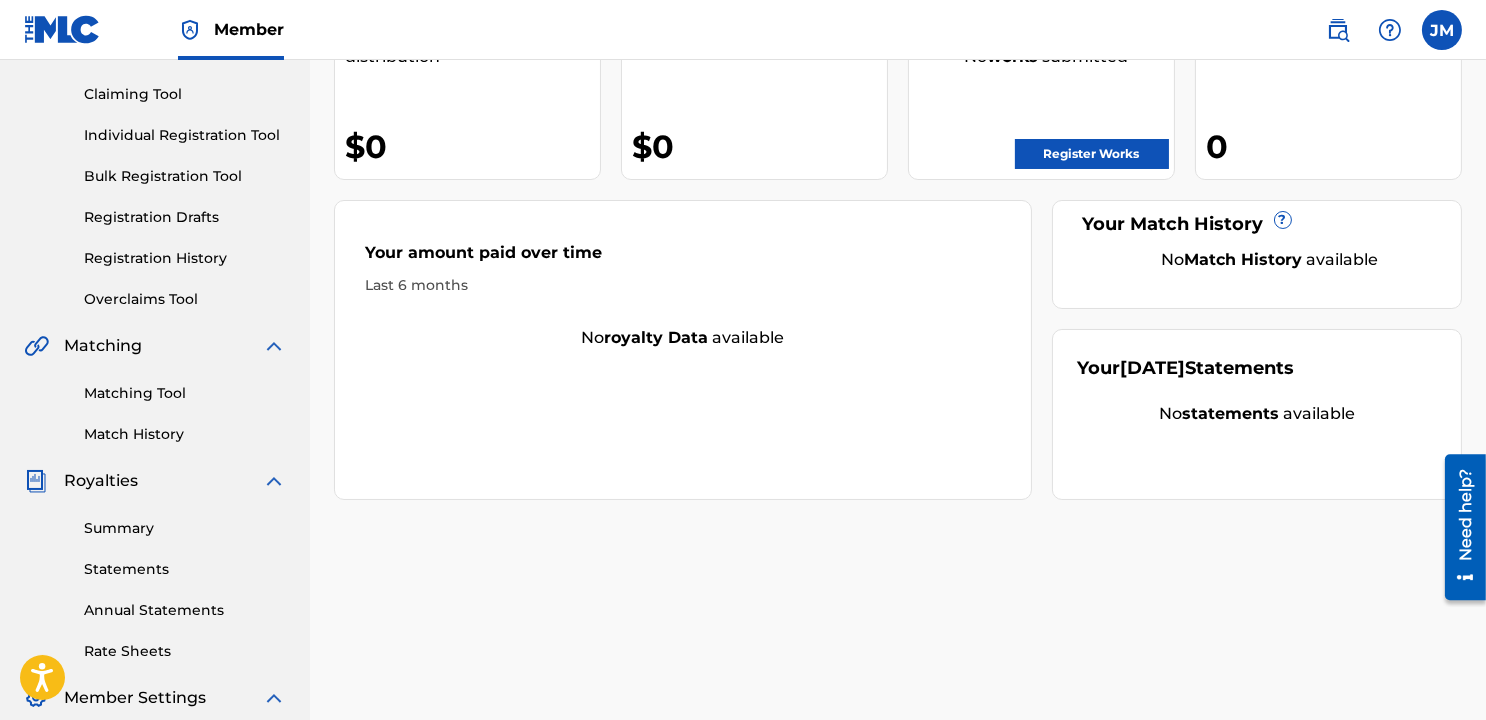 click on "Matching Tool" at bounding box center (185, 393) 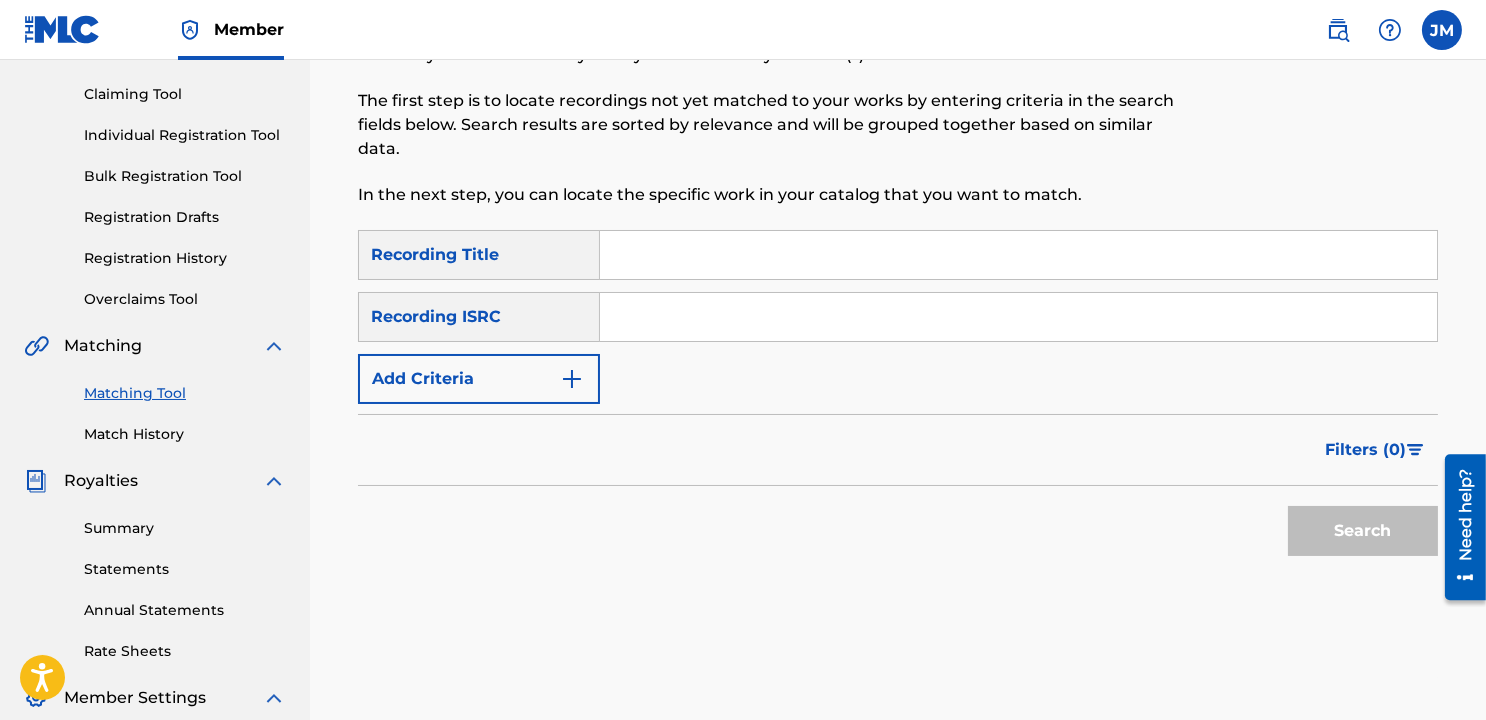 scroll, scrollTop: 0, scrollLeft: 0, axis: both 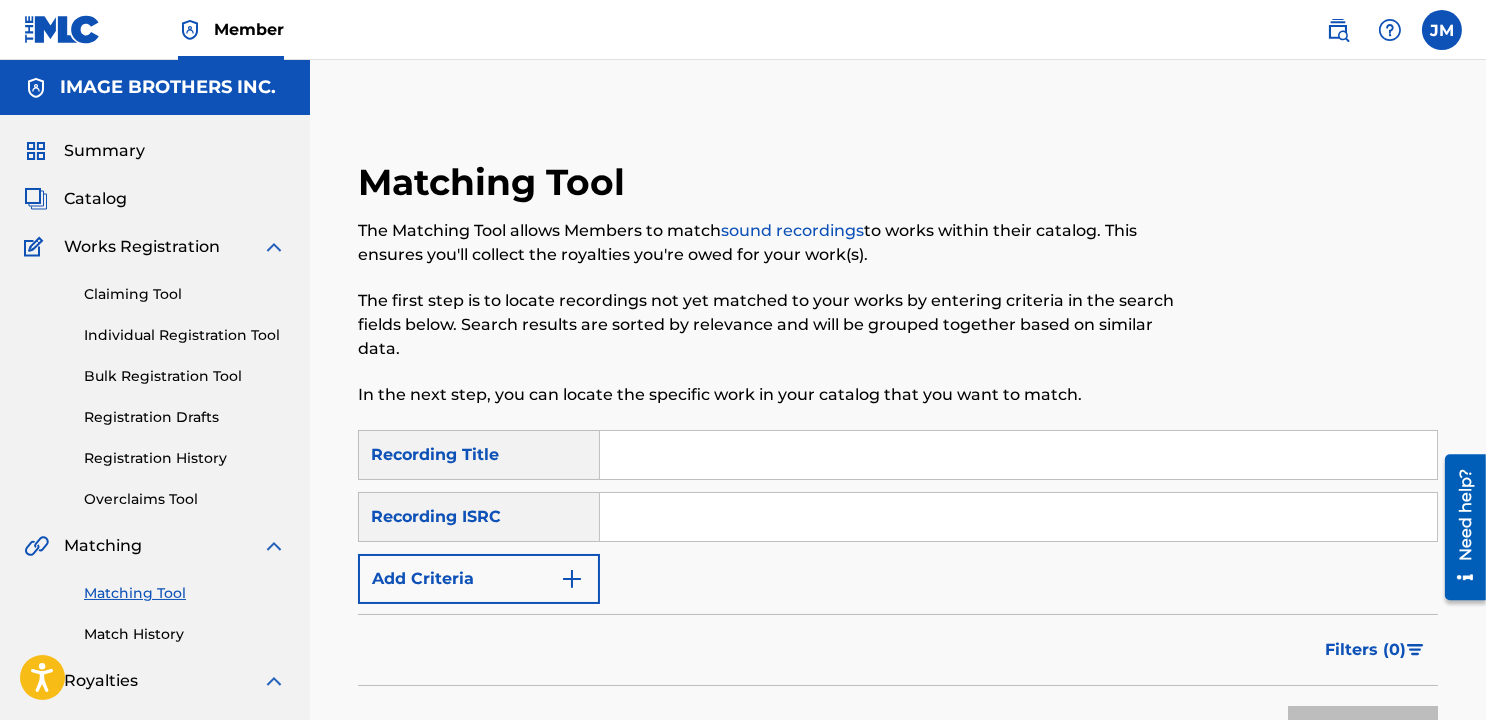 click on "Match History" at bounding box center (185, 634) 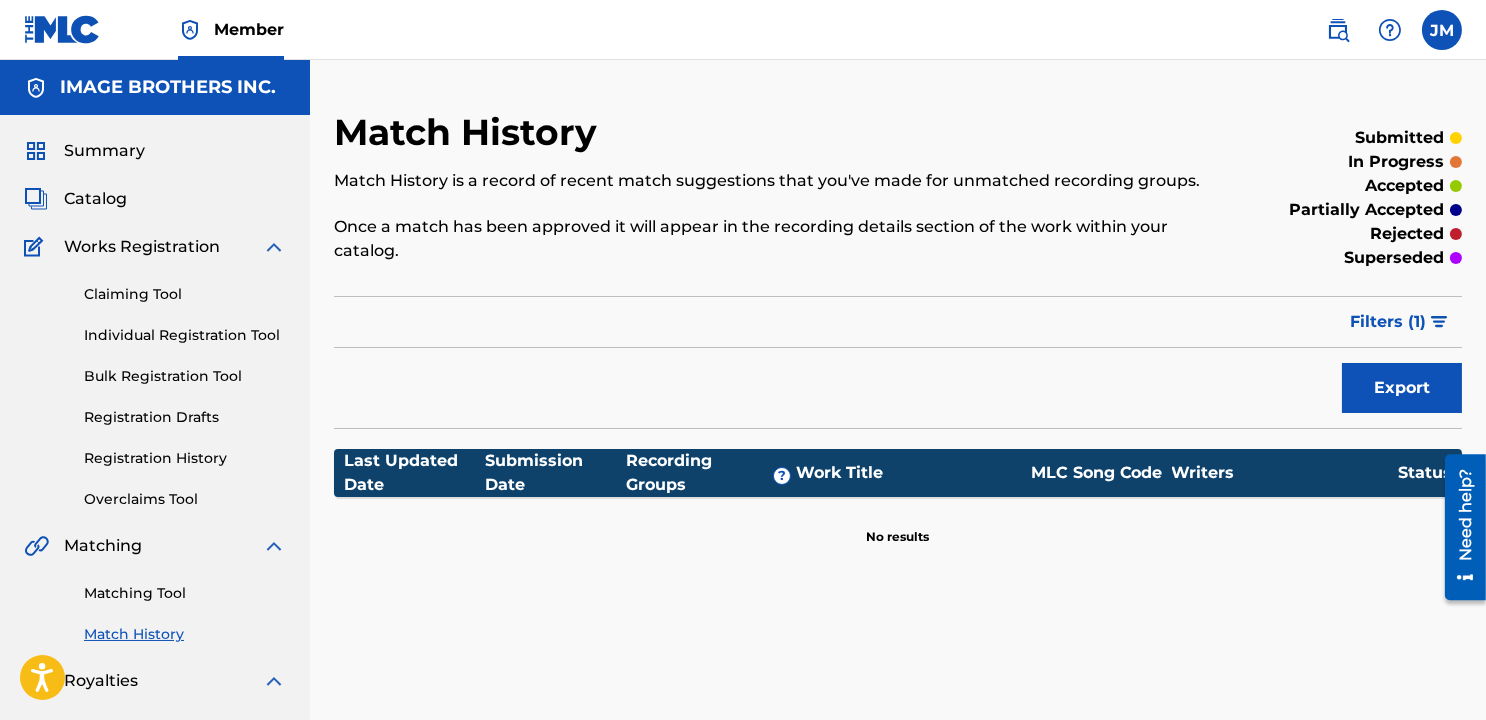 click on "Registration History" at bounding box center (185, 458) 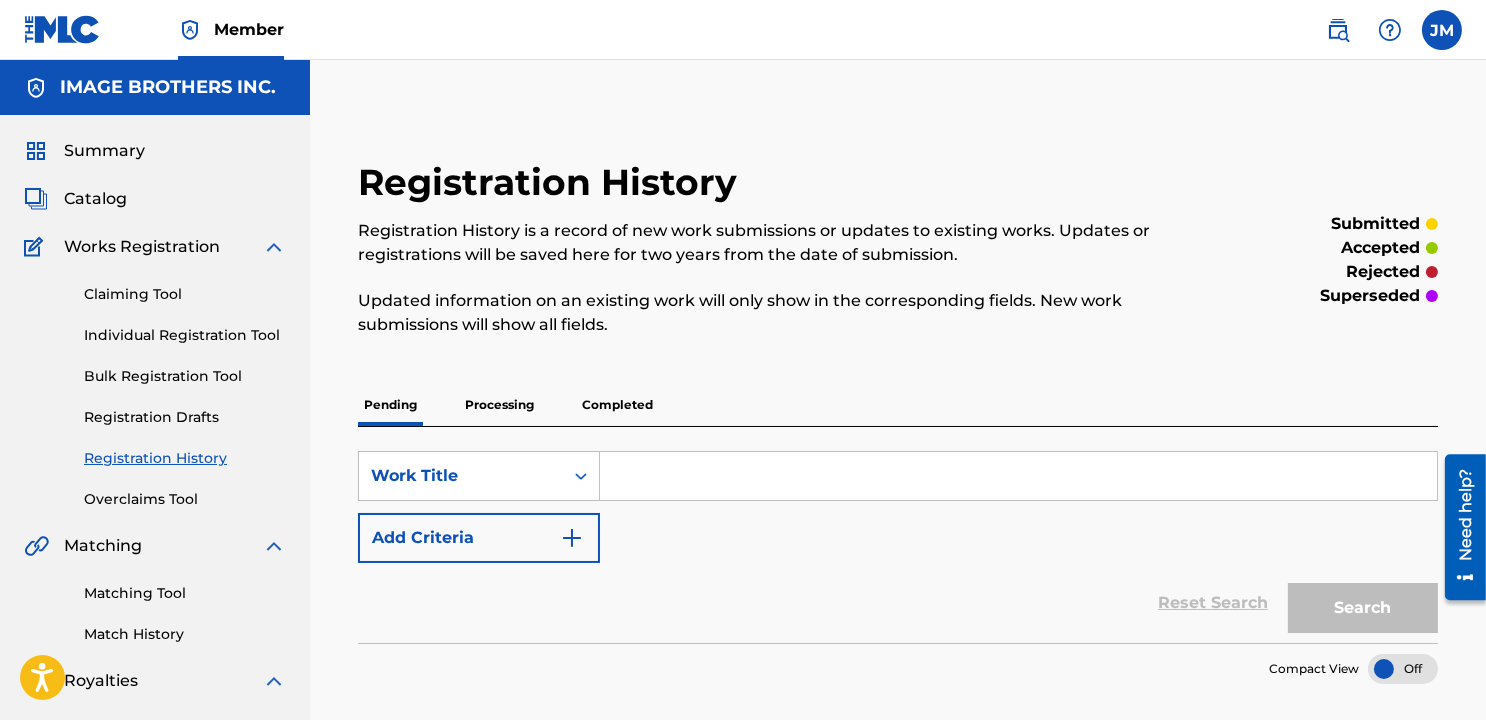 click on "Individual Registration Tool" at bounding box center [185, 335] 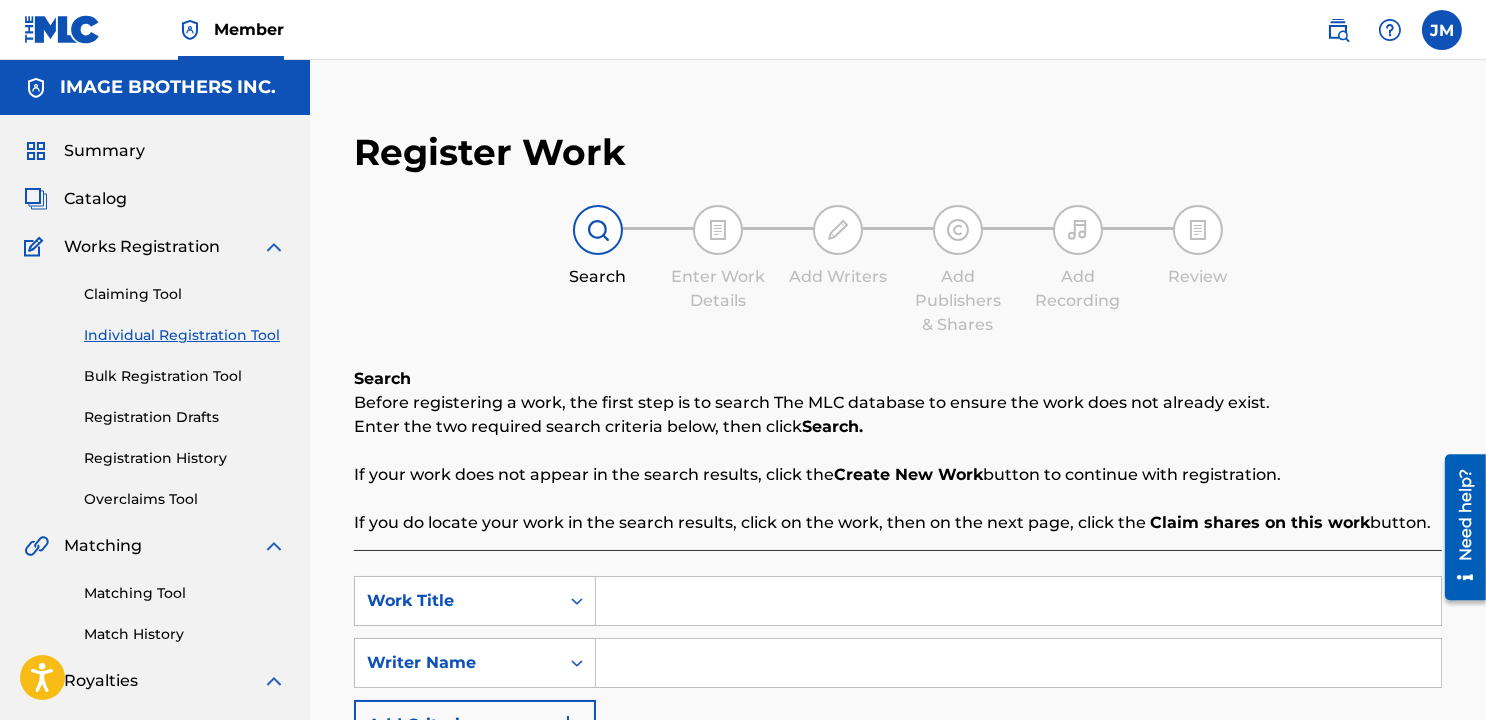 click on "Catalog" at bounding box center (95, 199) 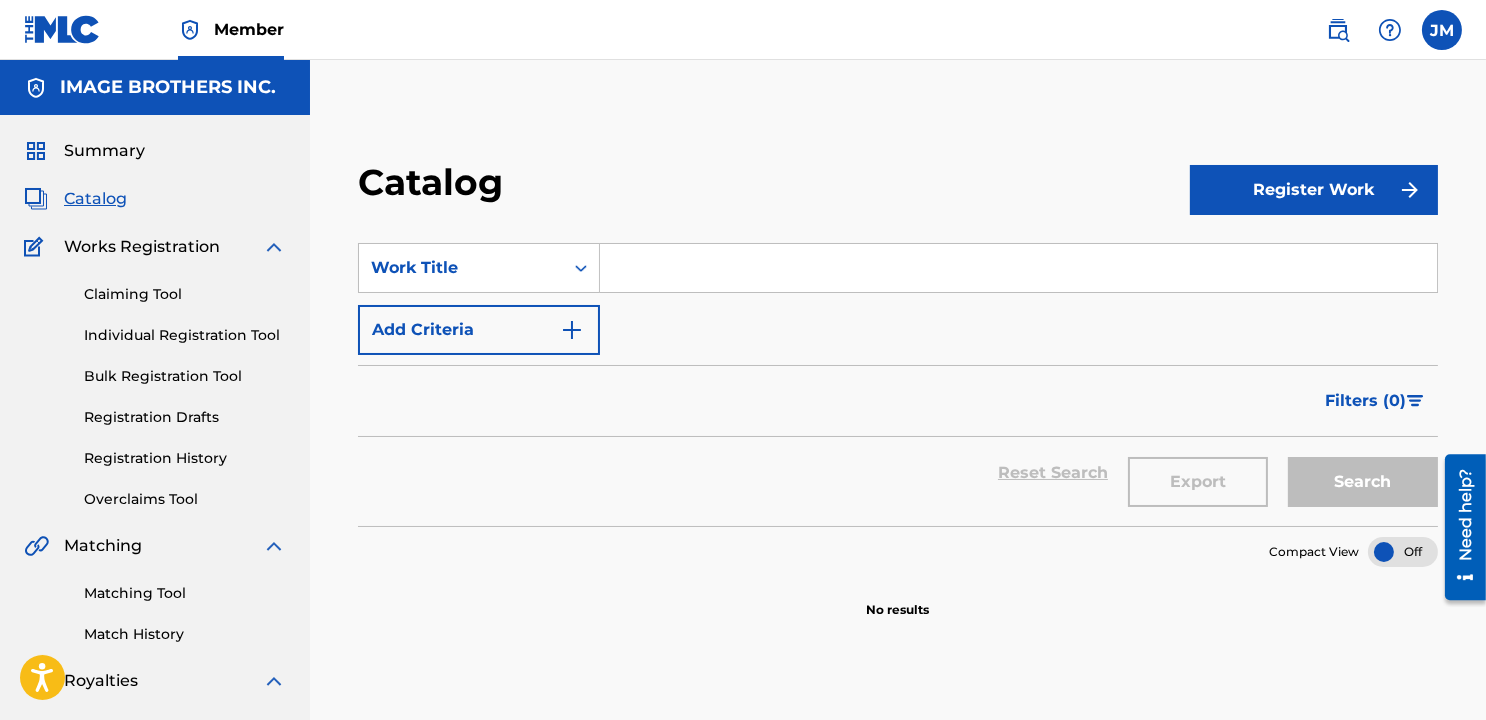 click on "Summary" at bounding box center [104, 151] 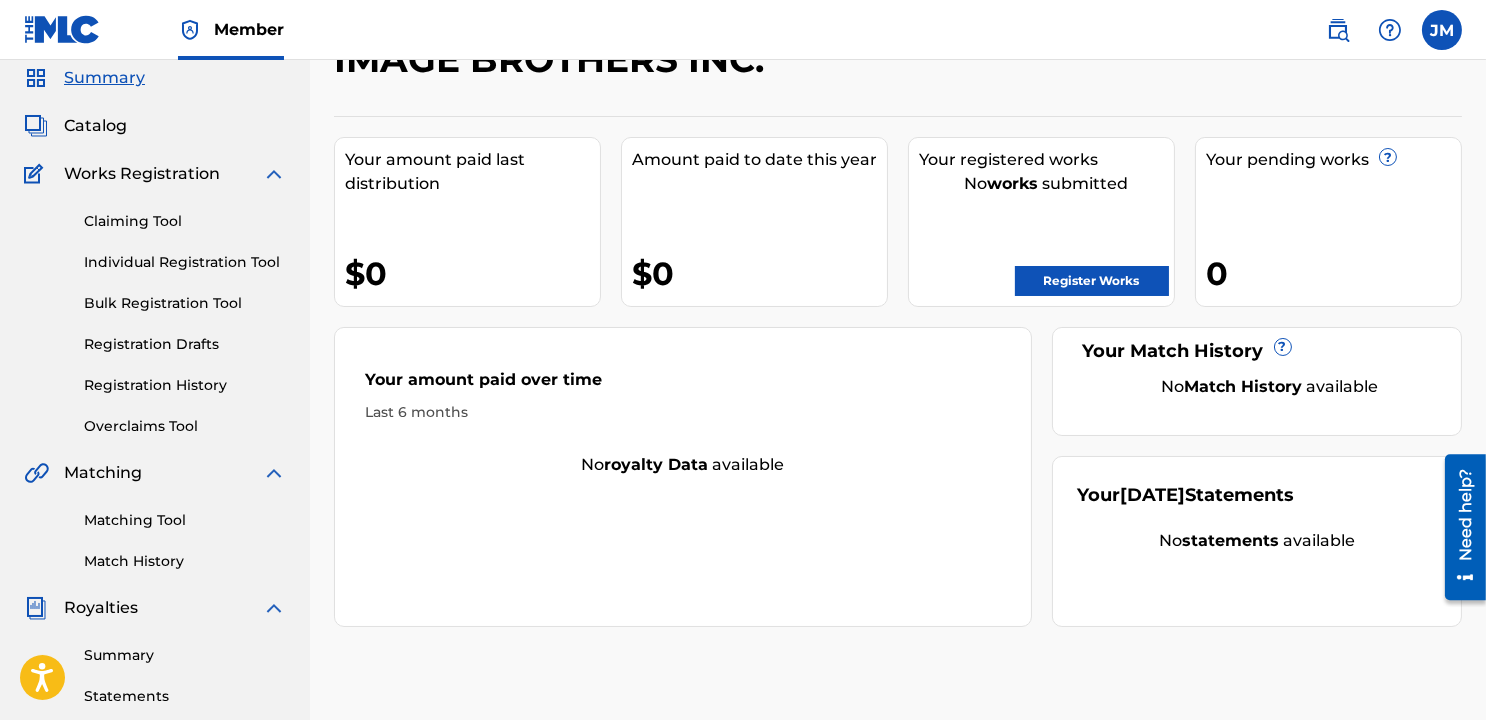scroll, scrollTop: 99, scrollLeft: 0, axis: vertical 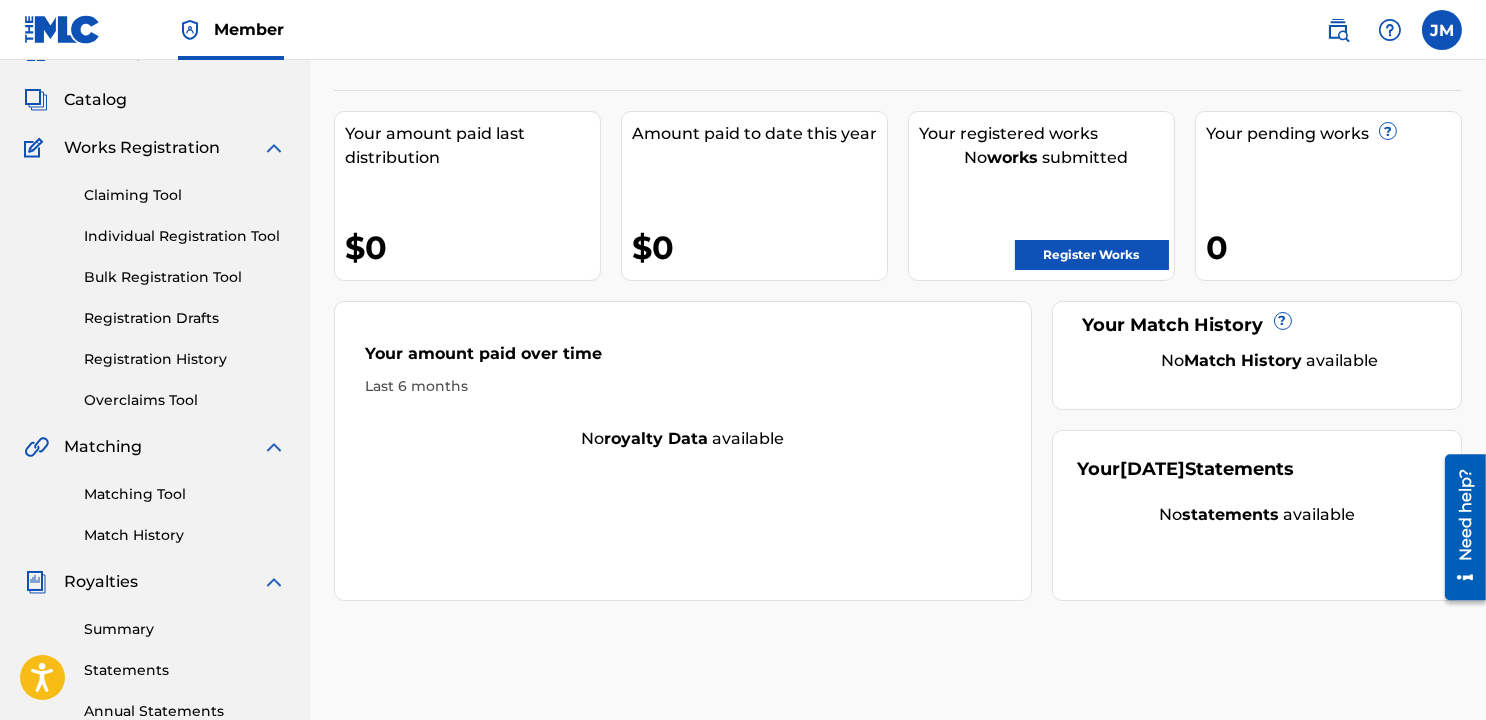 click at bounding box center [1442, 30] 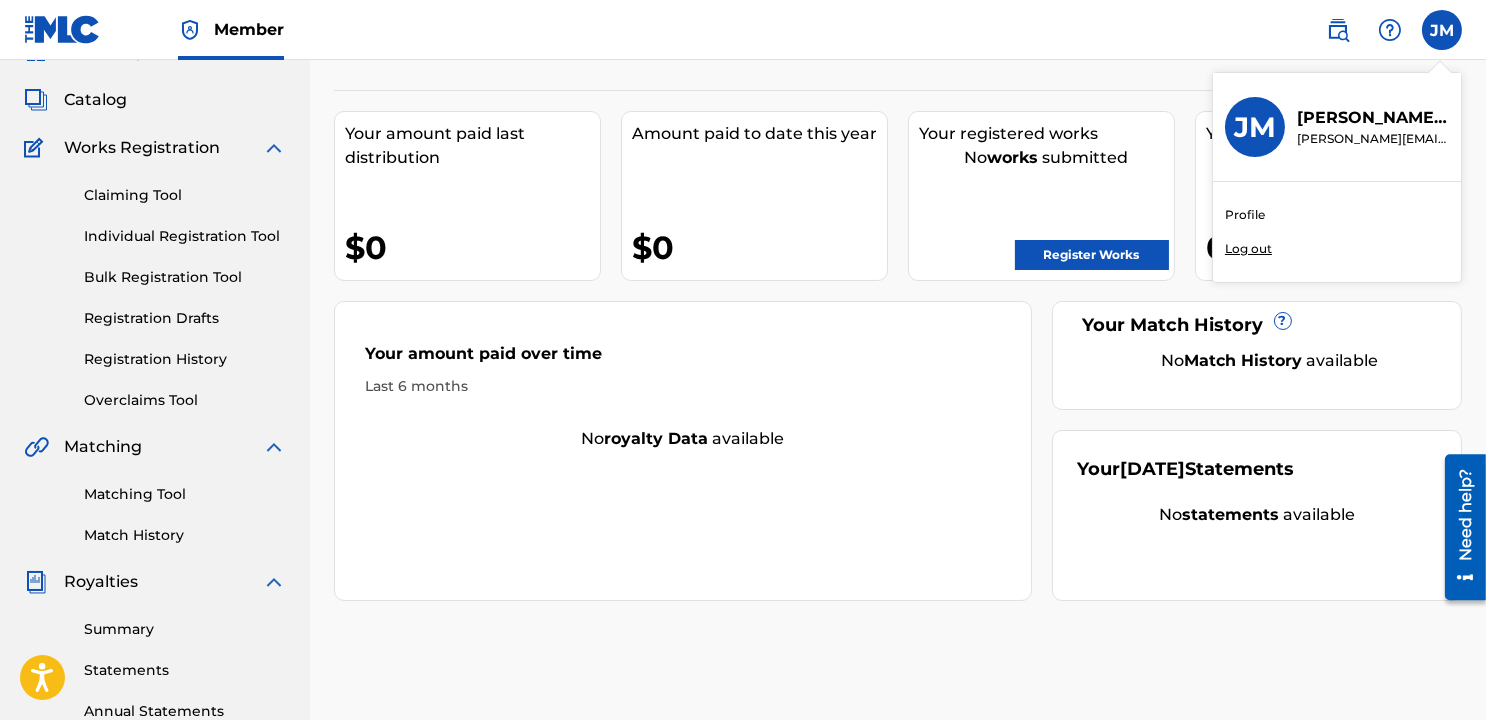 click on "Profile" at bounding box center (1245, 215) 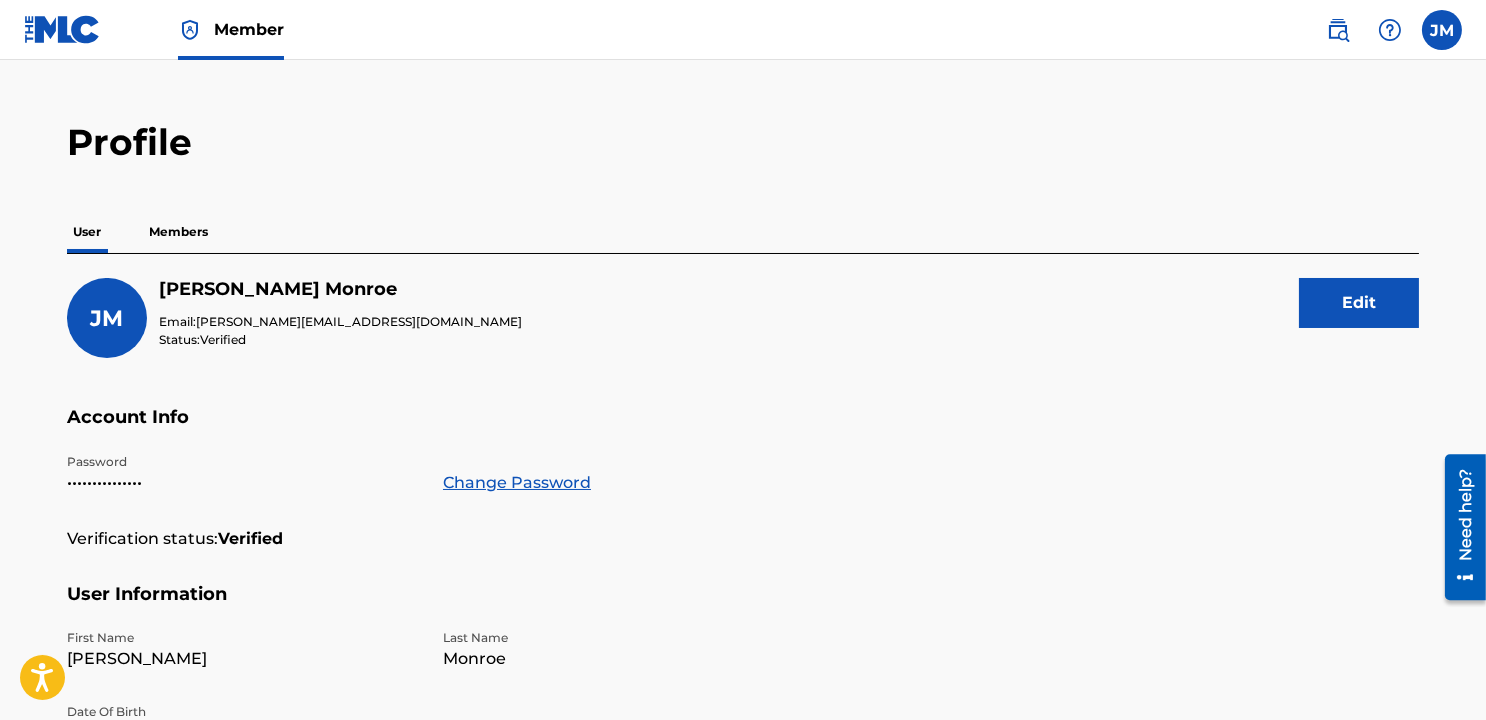 scroll, scrollTop: 25, scrollLeft: 0, axis: vertical 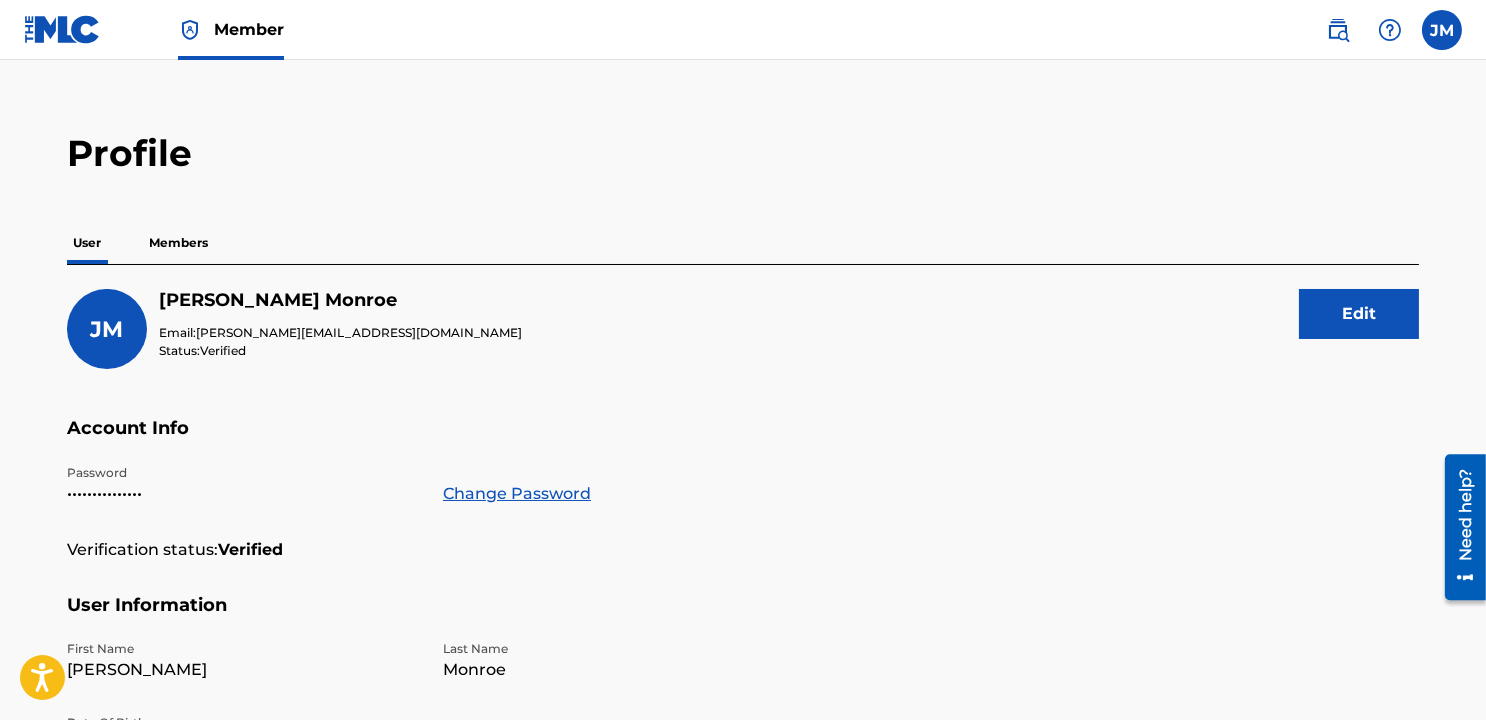 click on "Members" at bounding box center [178, 243] 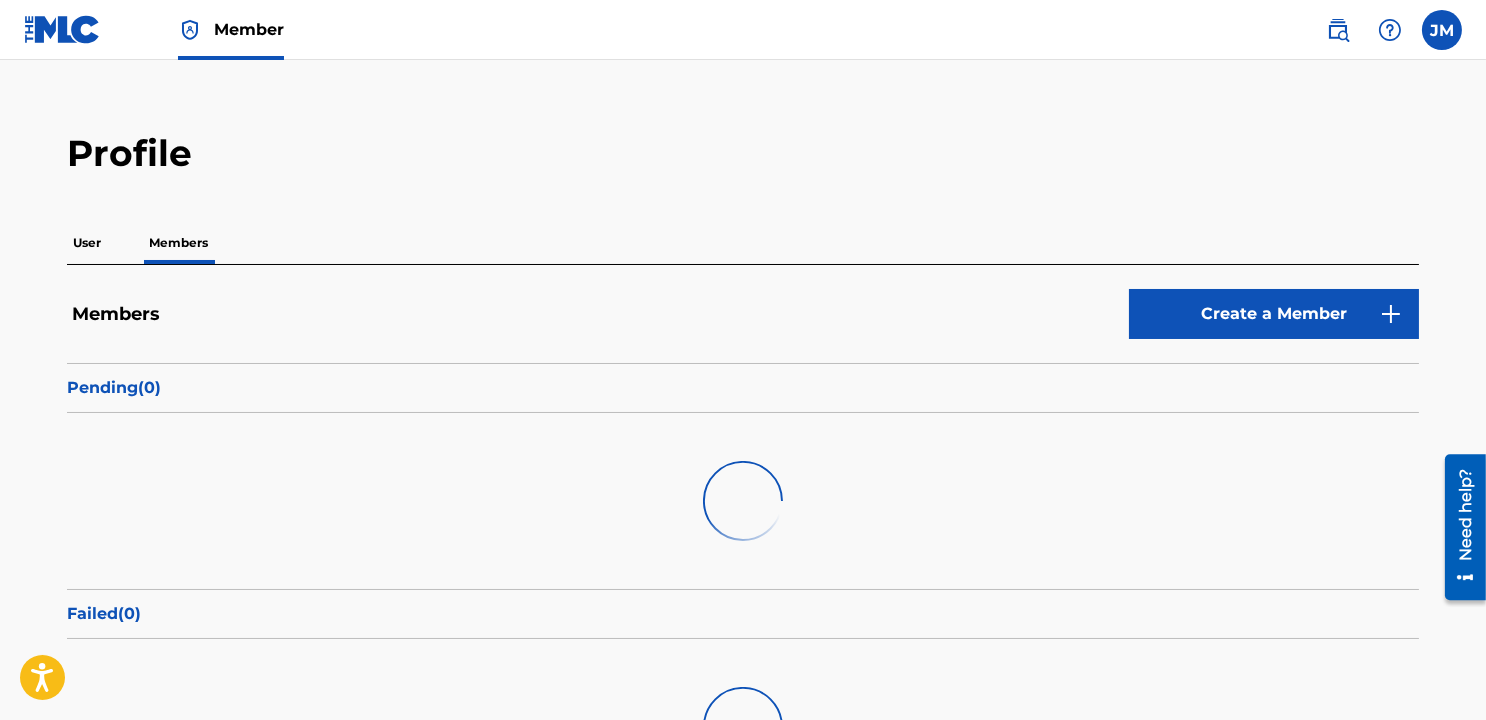 scroll, scrollTop: 0, scrollLeft: 0, axis: both 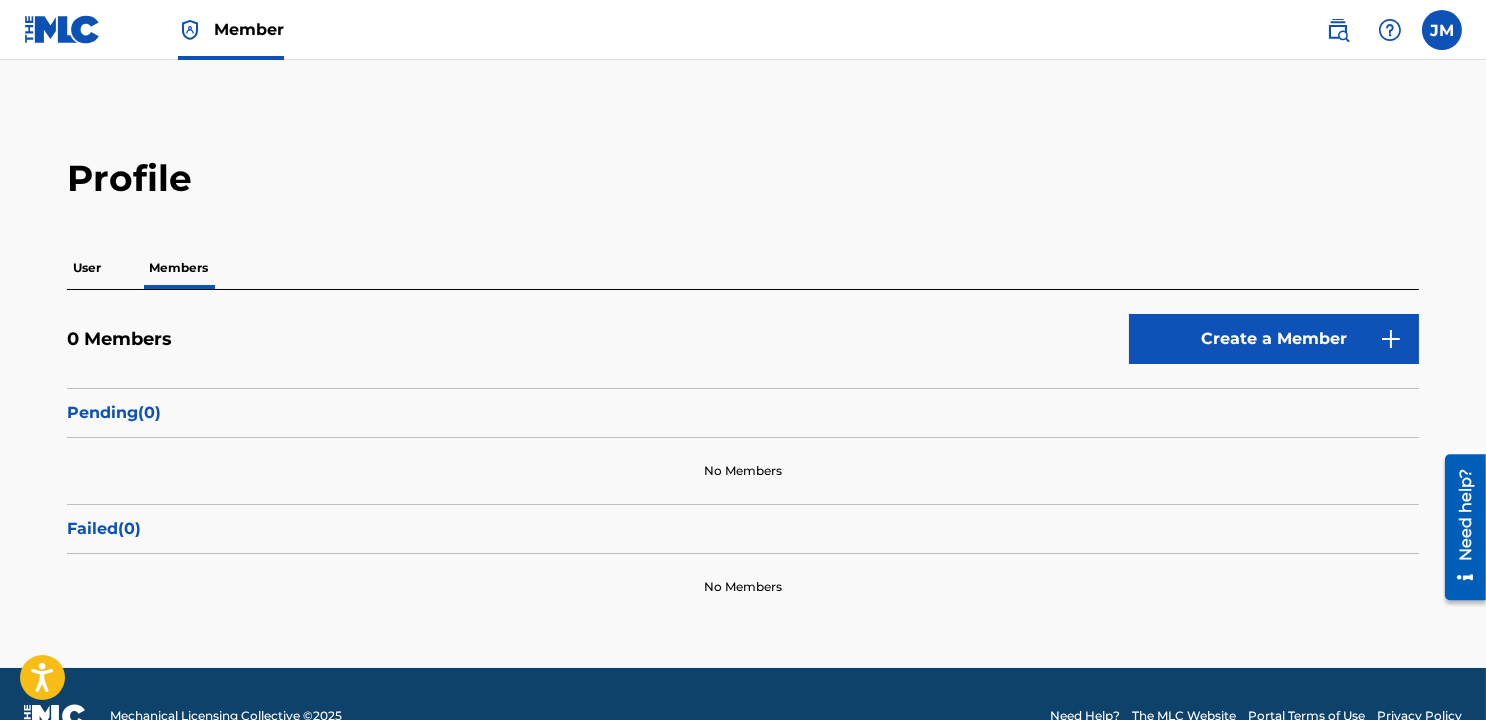 click on "User" at bounding box center [87, 268] 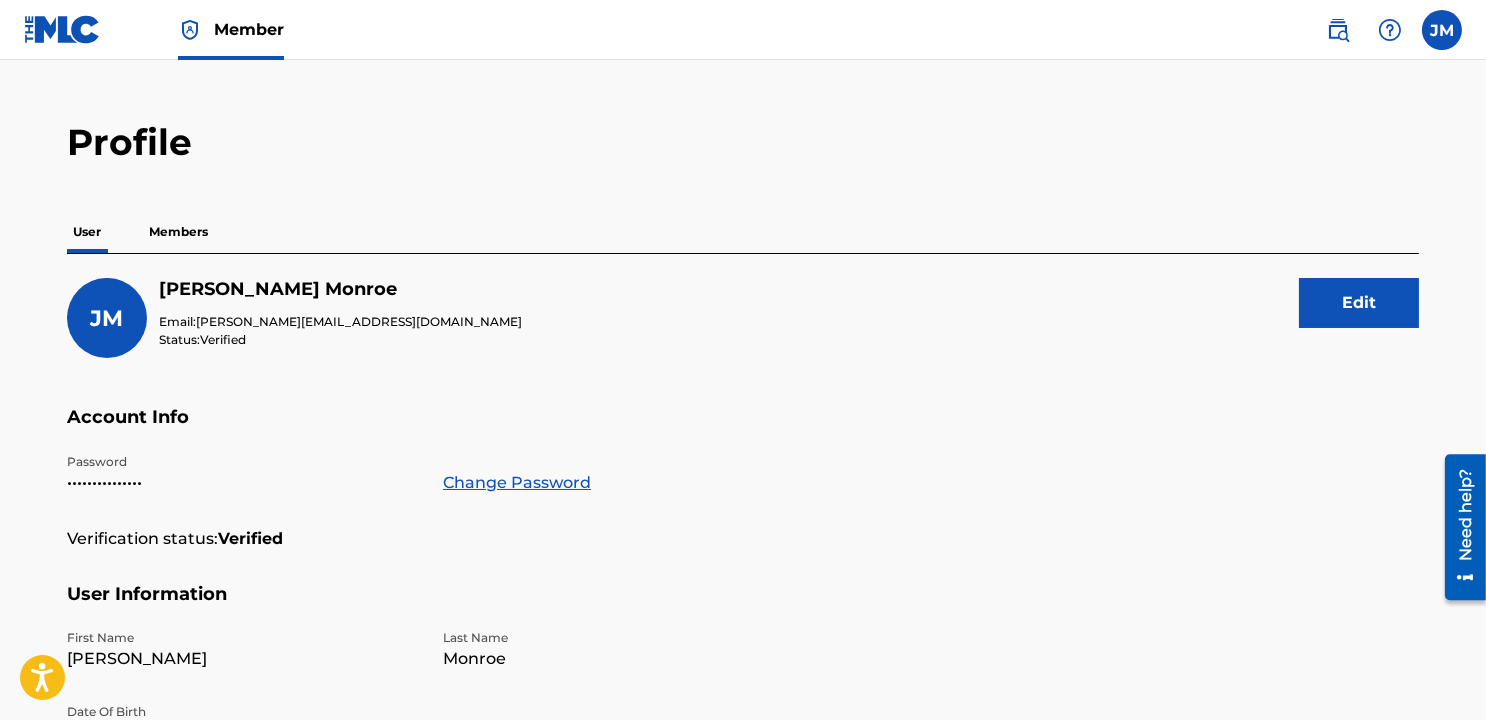scroll, scrollTop: 0, scrollLeft: 0, axis: both 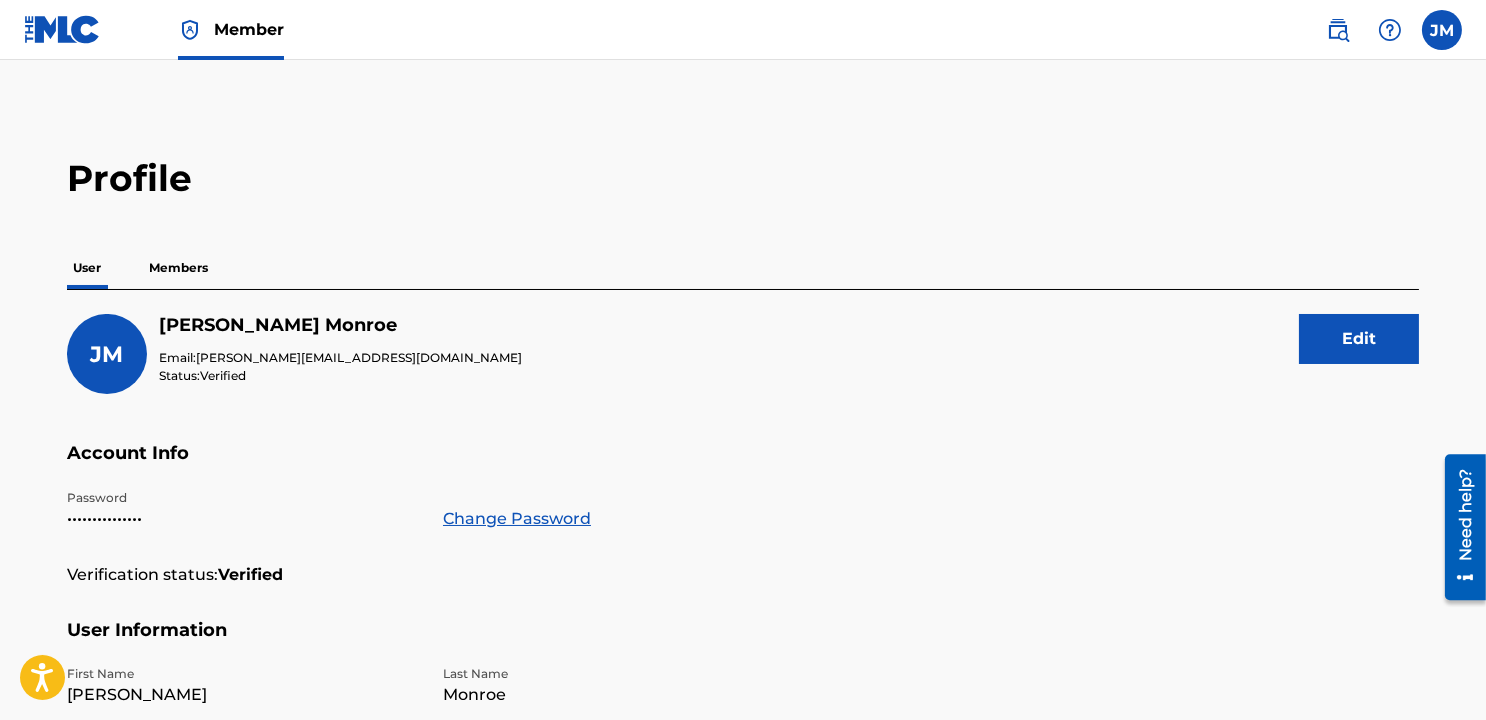 click at bounding box center (1442, 30) 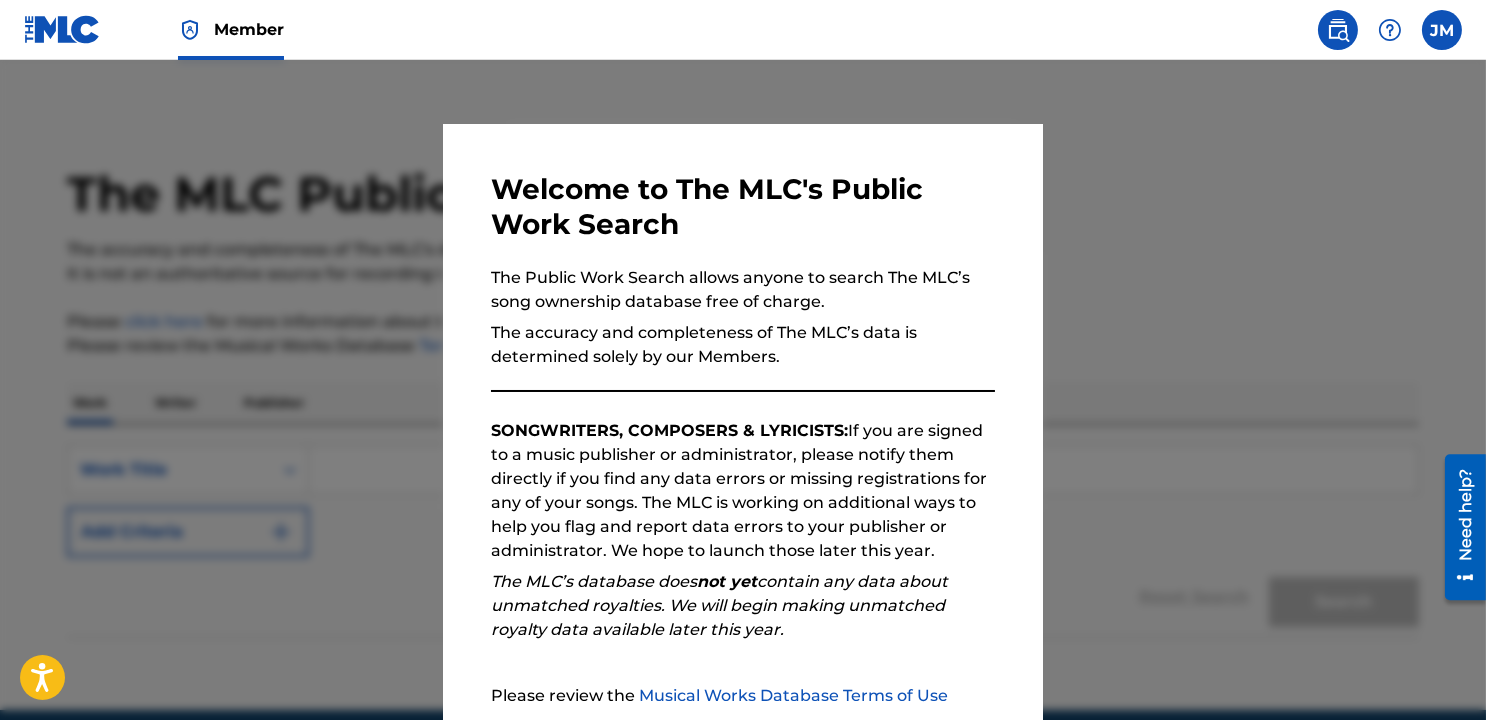 click on "Member JM [PERSON_NAME] [PERSON_NAME] [PERSON_NAME][EMAIL_ADDRESS][DOMAIN_NAME] Profile Log out" at bounding box center [743, 30] 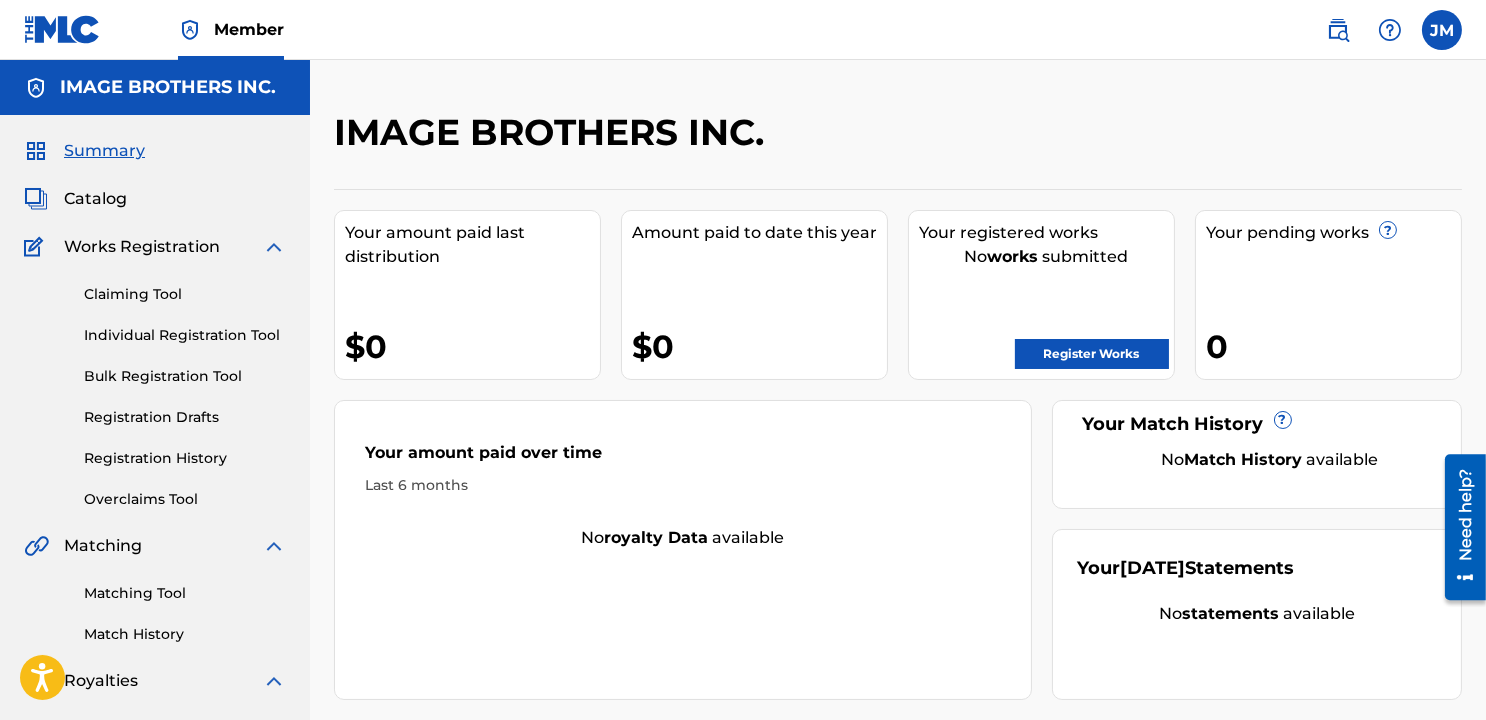 click at bounding box center (274, 247) 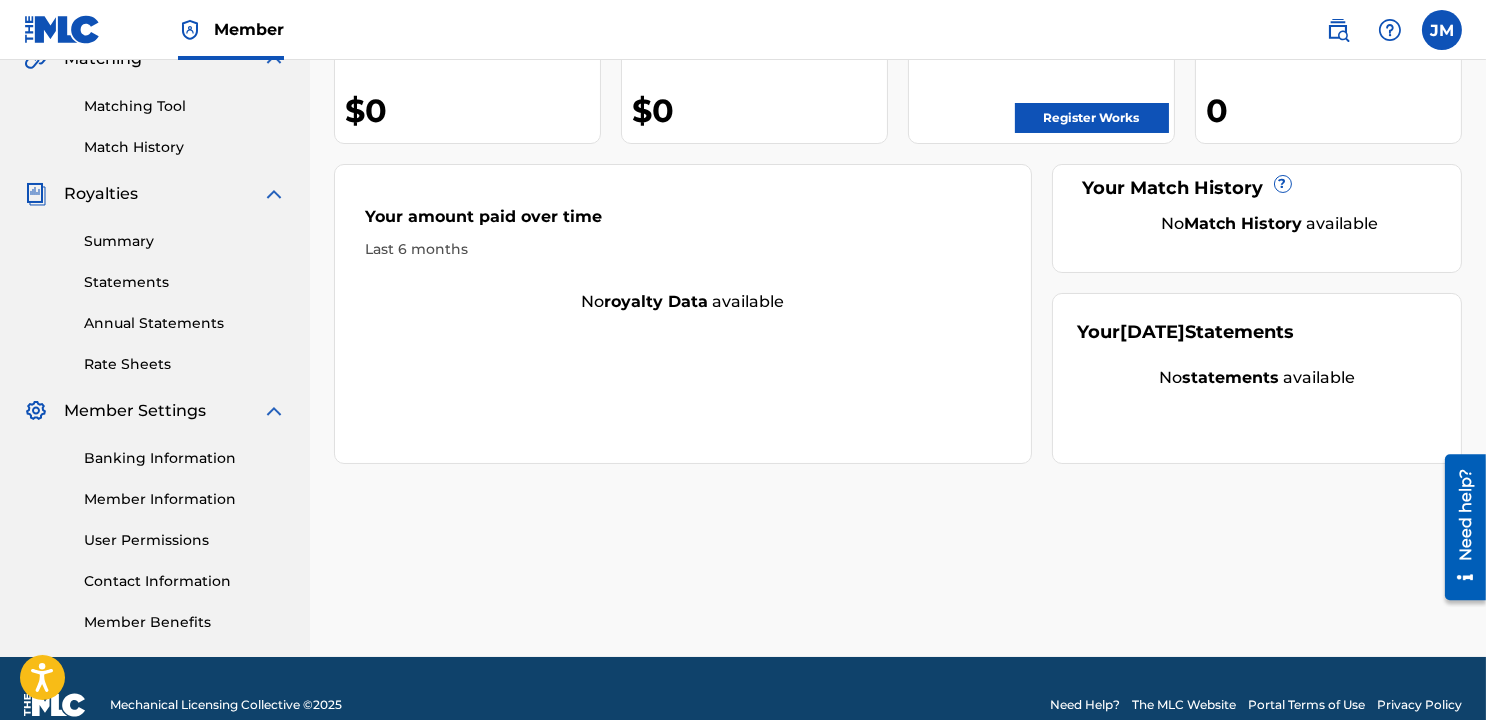 scroll, scrollTop: 268, scrollLeft: 0, axis: vertical 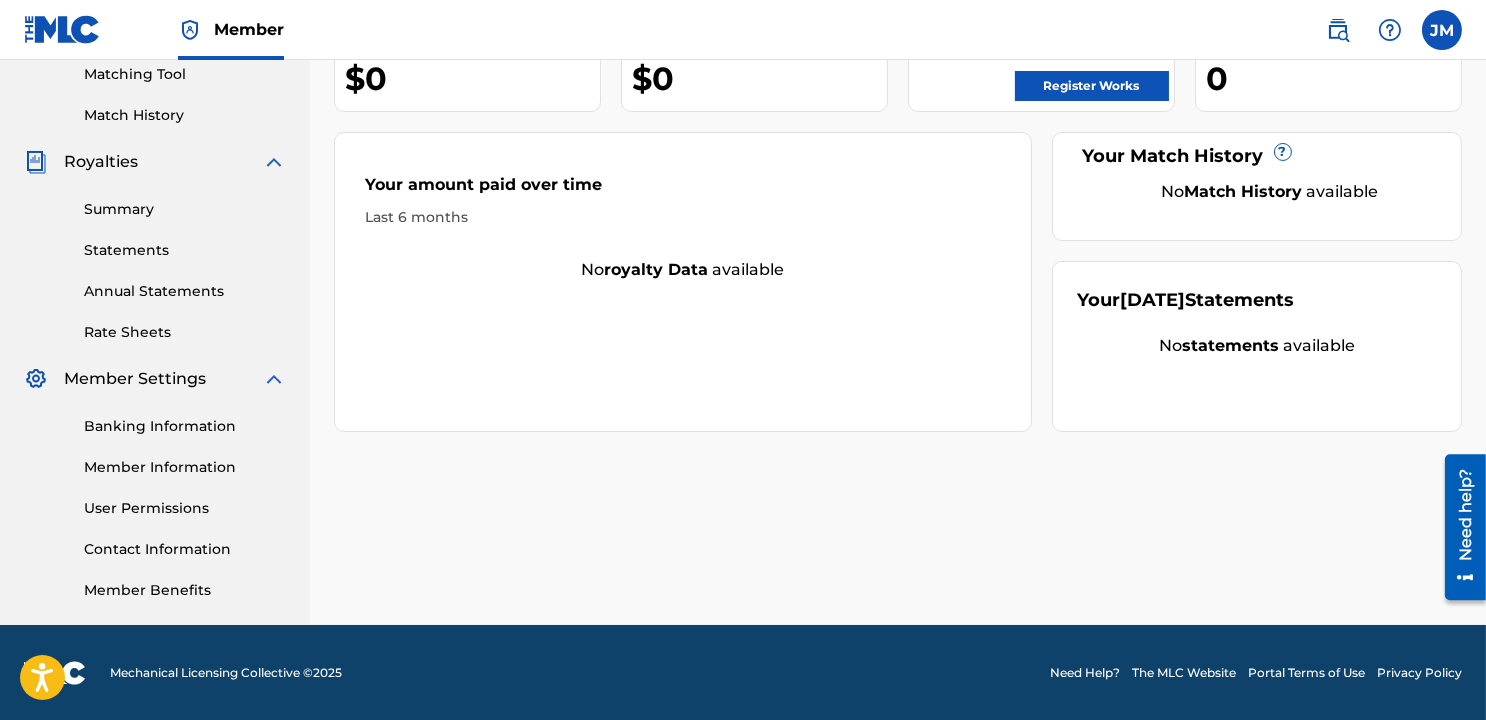 click on "Member Information" at bounding box center [185, 467] 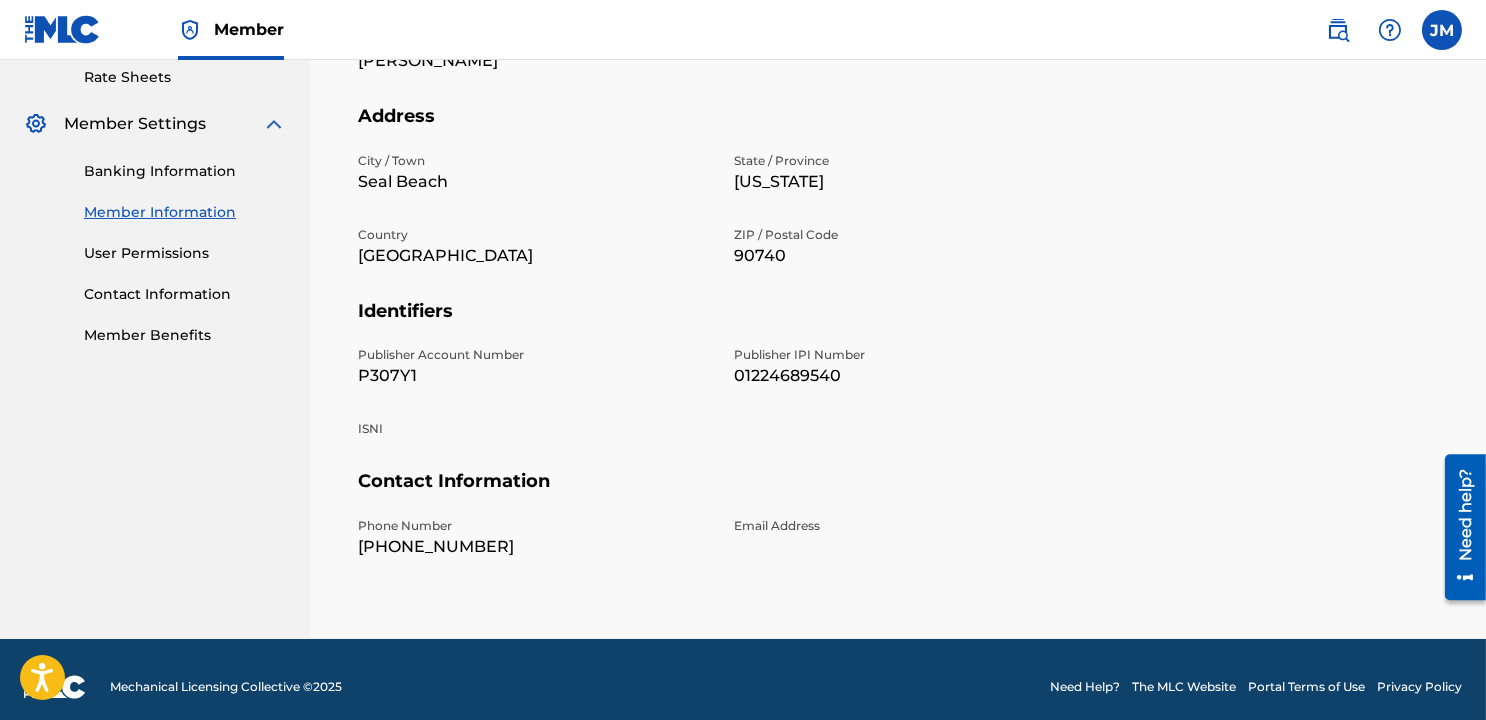 scroll, scrollTop: 536, scrollLeft: 0, axis: vertical 